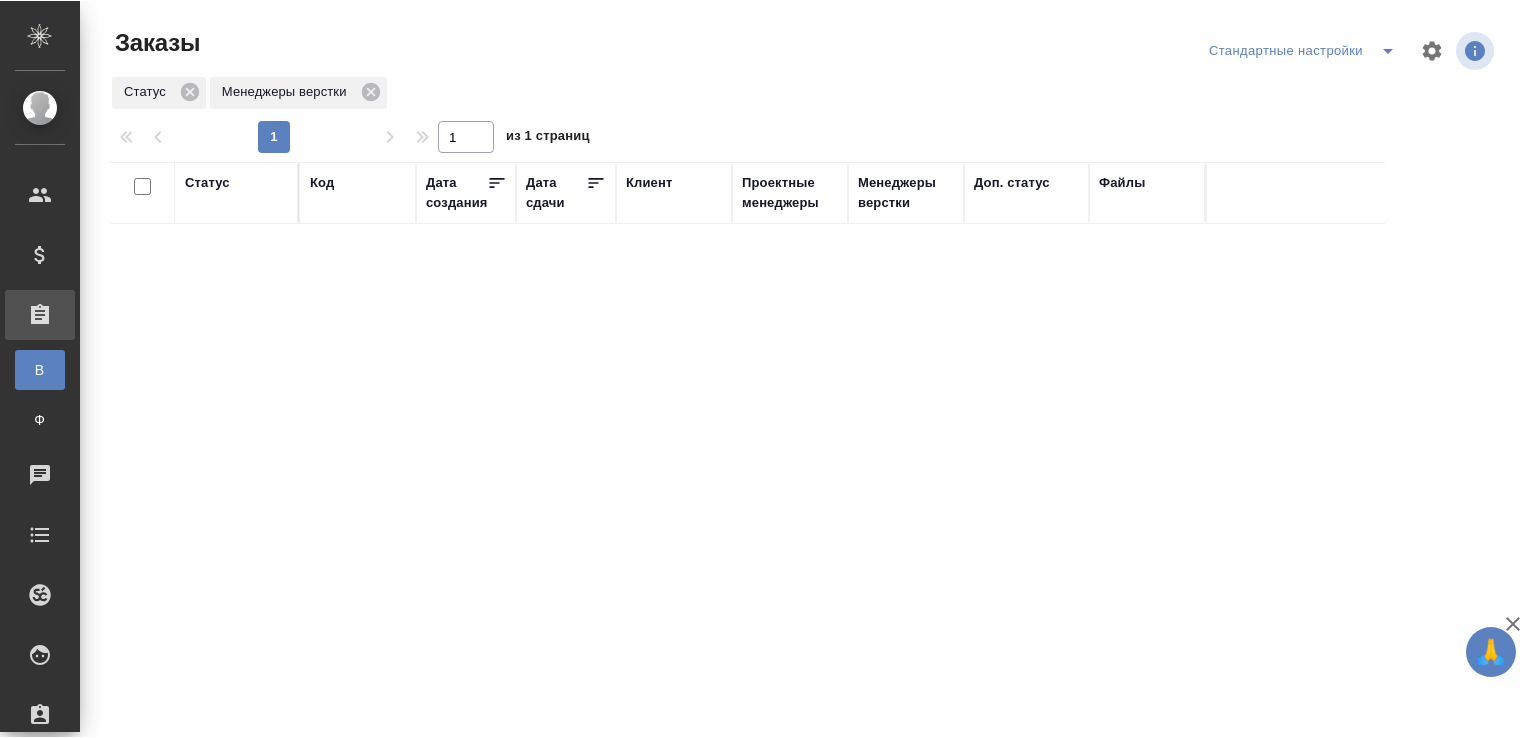 scroll, scrollTop: 0, scrollLeft: 0, axis: both 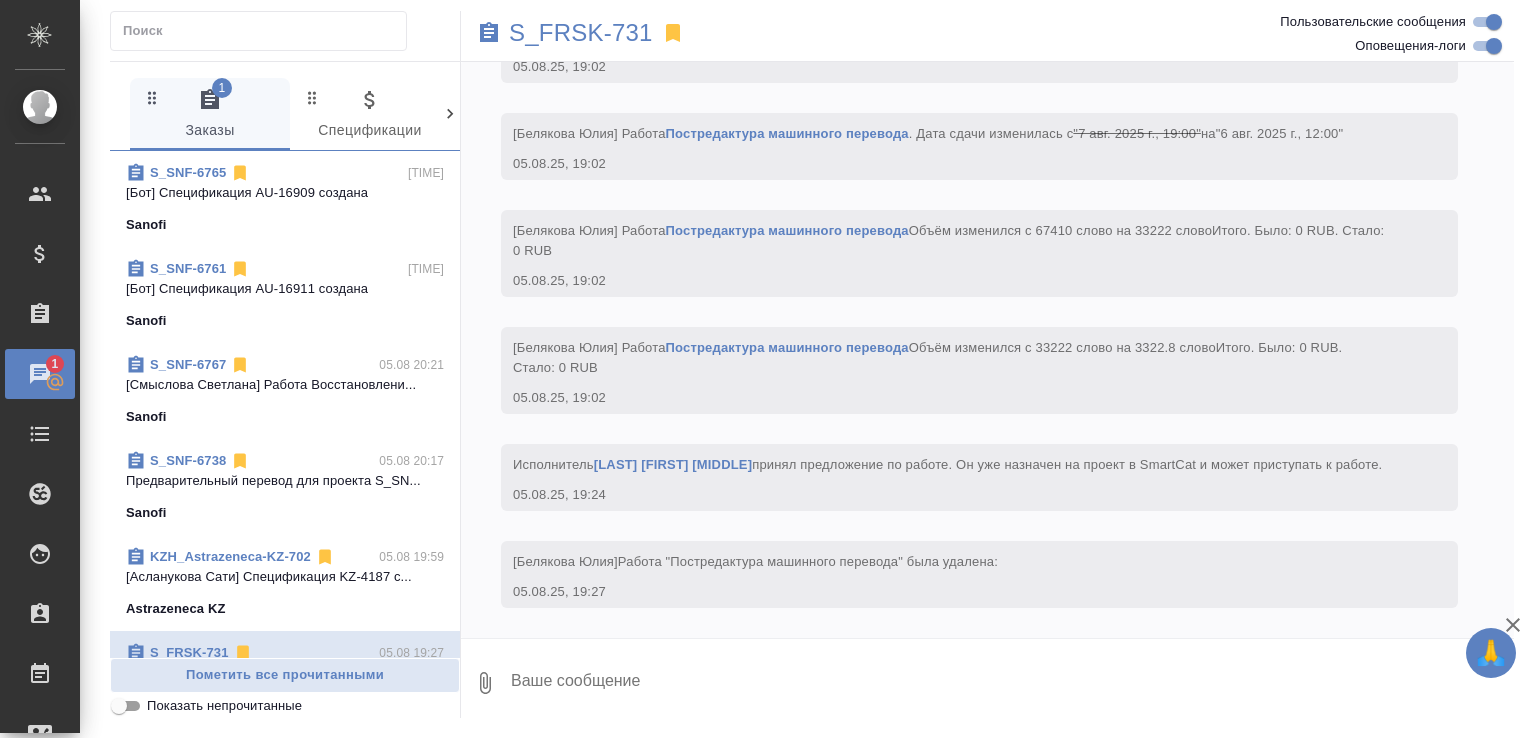 click on "Показать непрочитанные" at bounding box center (224, 706) 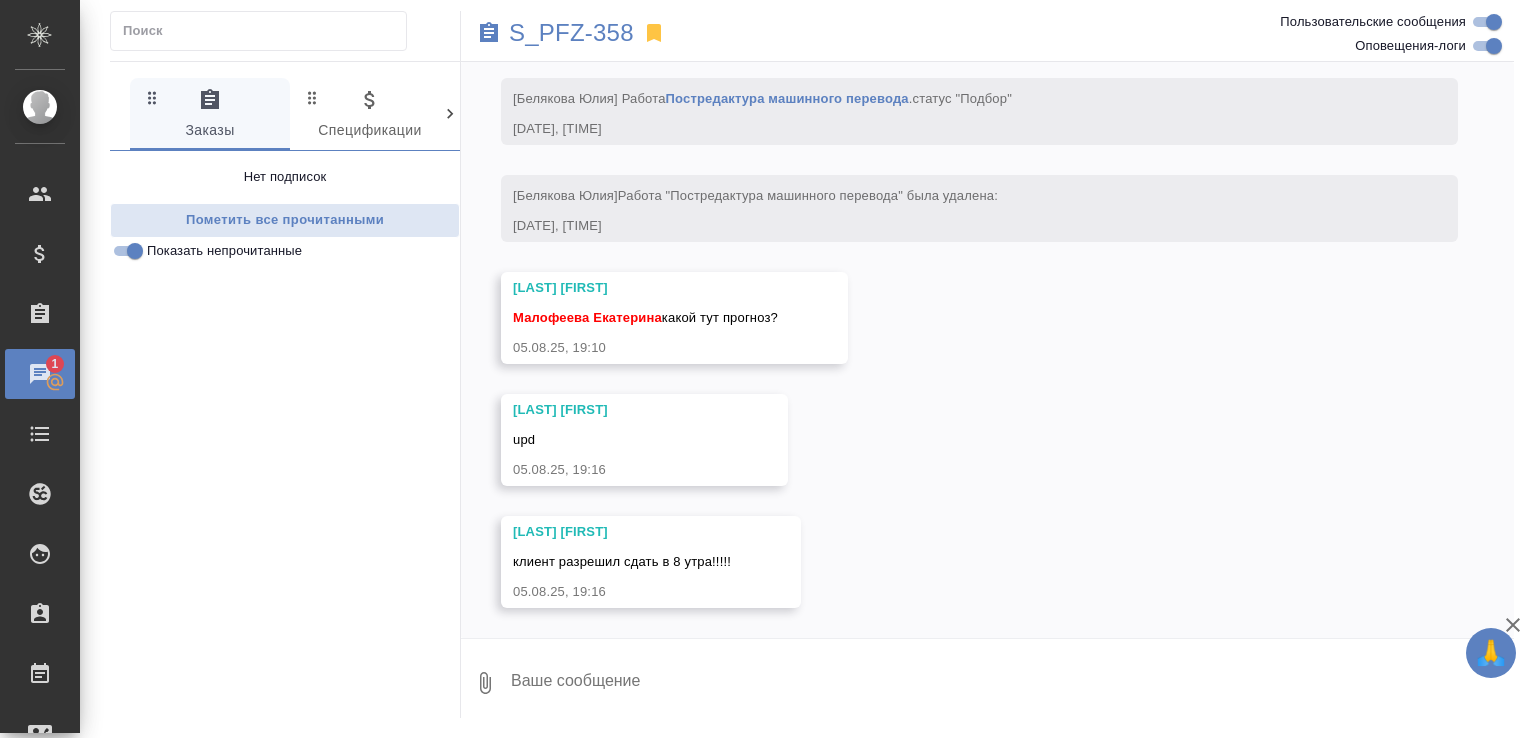 scroll, scrollTop: 16292, scrollLeft: 0, axis: vertical 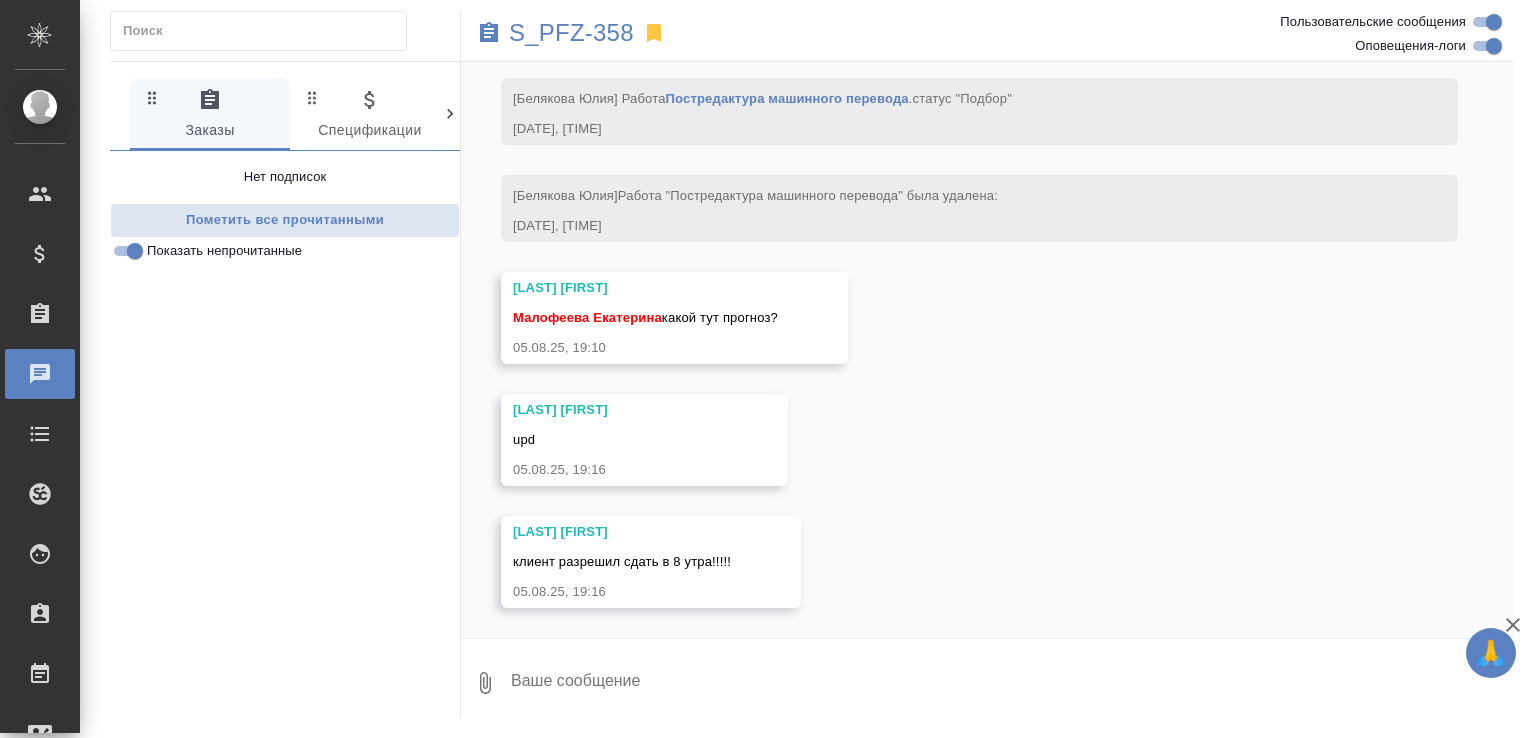 click on "24.07, четверг [Никифорова Валерия] Клиент оставил комментарий:   https://urldefense.com/v3/__https:/pfizer-my.sharepoint.com/:f:/r/personal/knyagy_pfizer_com/Documents/**O?csf=1&web=1&e=PMPZge__;0J_QldCg0JXQktCe0JTQqw!!H9nueQsQ!9O1xSETiXsVTDU3kt1GYSdon7j6-wvHOiFCWm16pWq7hQNyrbOdvuas1kz3XDubQArrFznOcDKCH_Rs9J24ND4LLaxg6$
Loc: Биофармацифетическая компания. Менеджмент, внутренние рассылки. Не везде в заказах доступны исходники.
Оригиналы можно отправлять напрямую без согласования КМа.
Vera.Mogilnikova@pfizer.com
Указываем цену с НДС и без.
" 24.07.25, 12:47 [Никифорова Валерия] Добавлены комментарии для ПМ/исполнителей:    "англ-рус" 24.07.25, 12:54 [Никифорова Валерия] Статус заказа изменен на  "ТЗ" "" at bounding box center [987, 350] 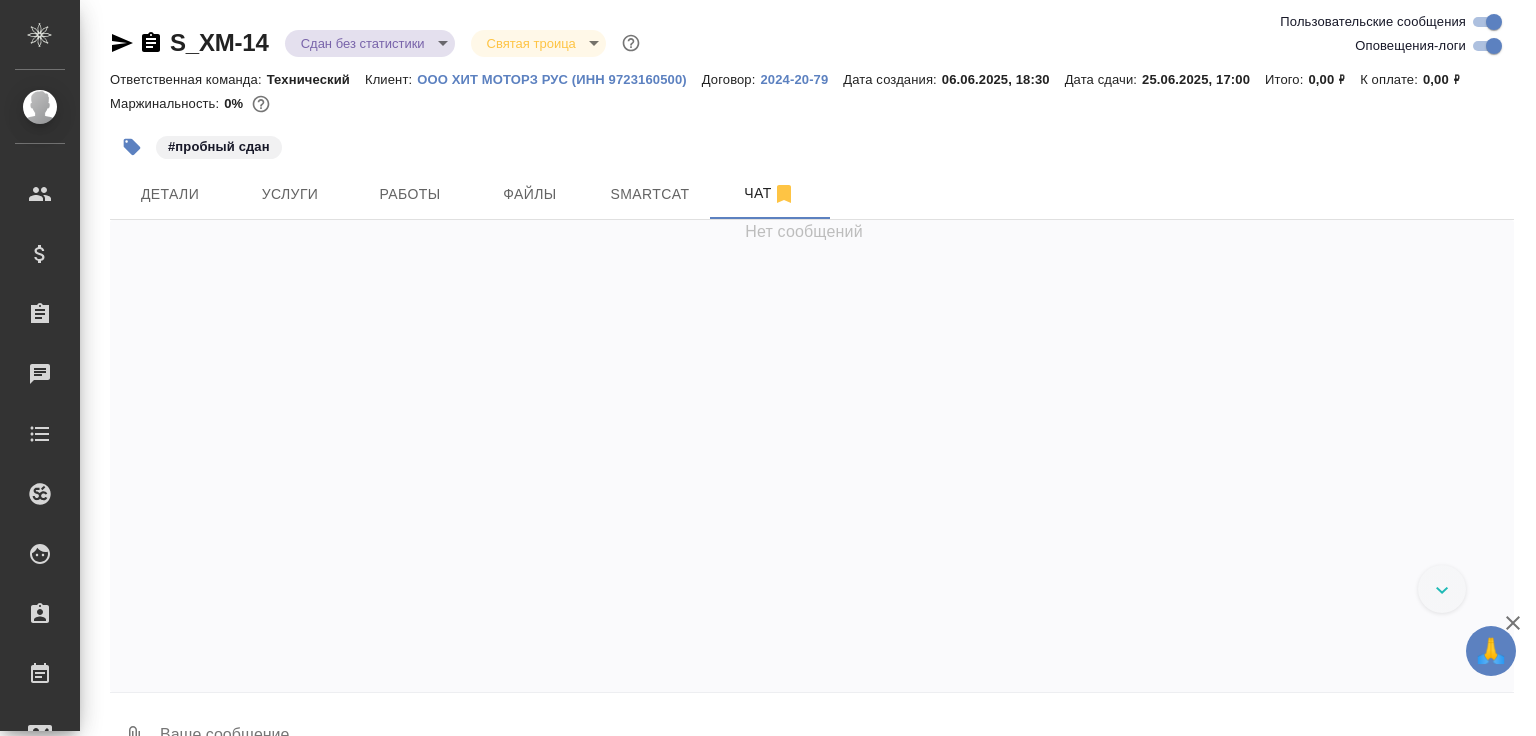 scroll, scrollTop: 0, scrollLeft: 0, axis: both 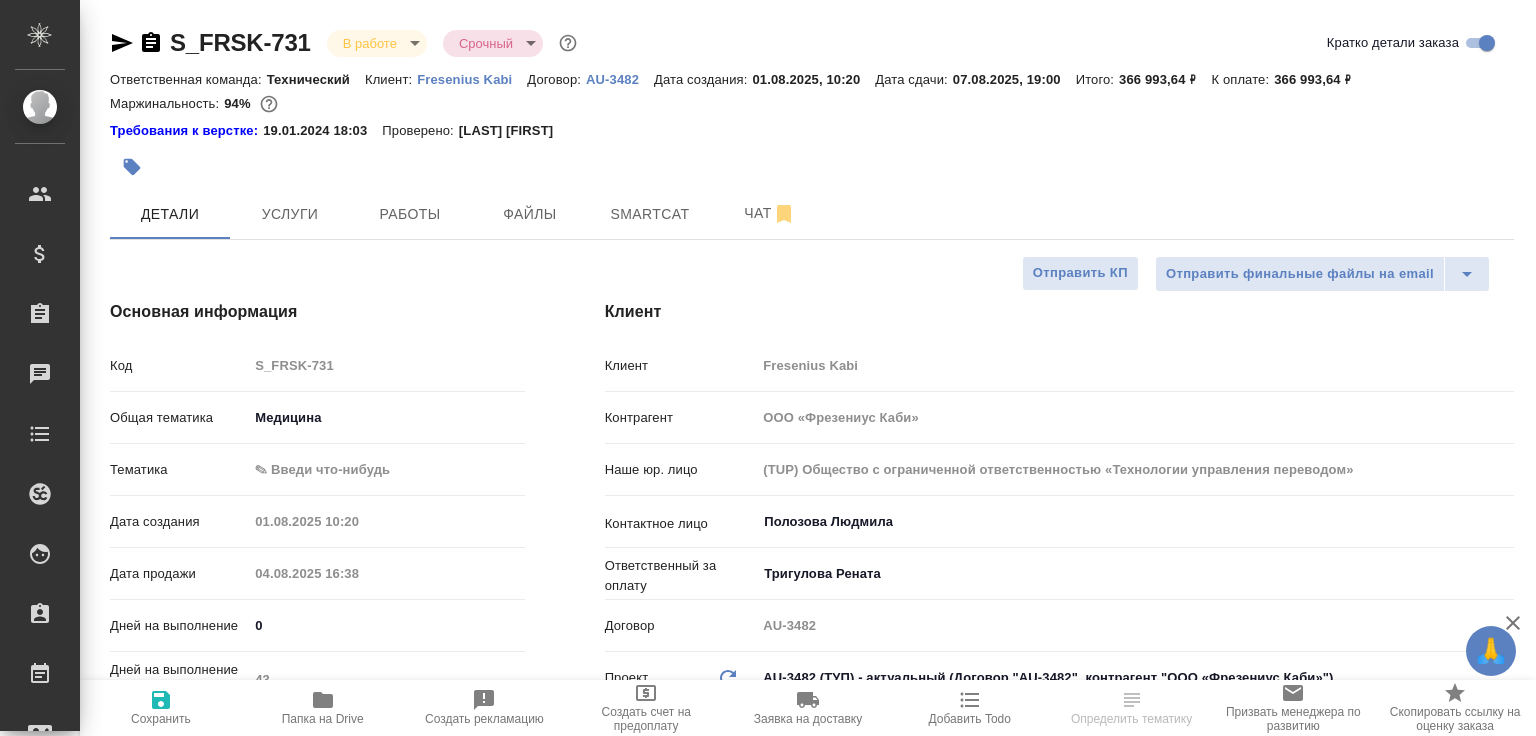 select on "RU" 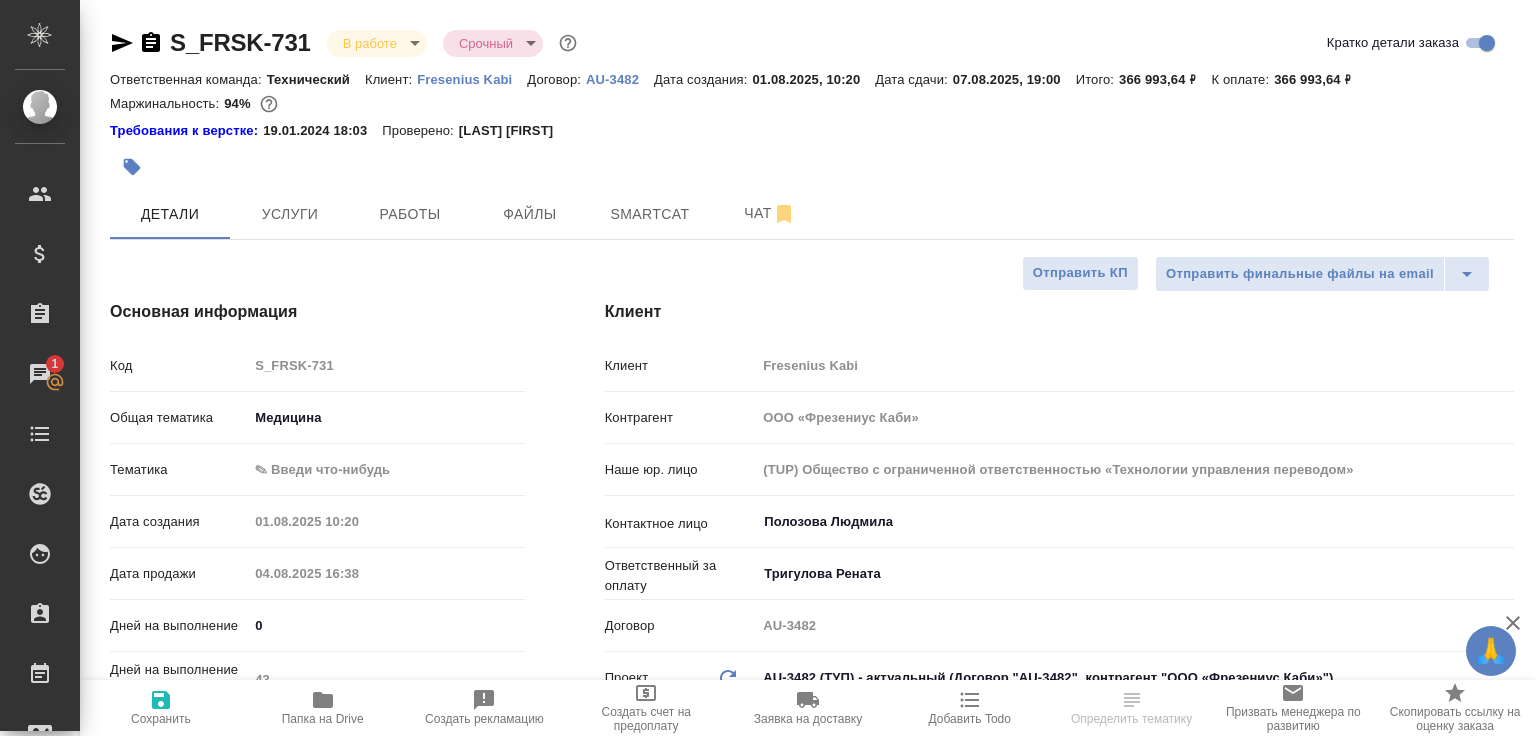 select on "RU" 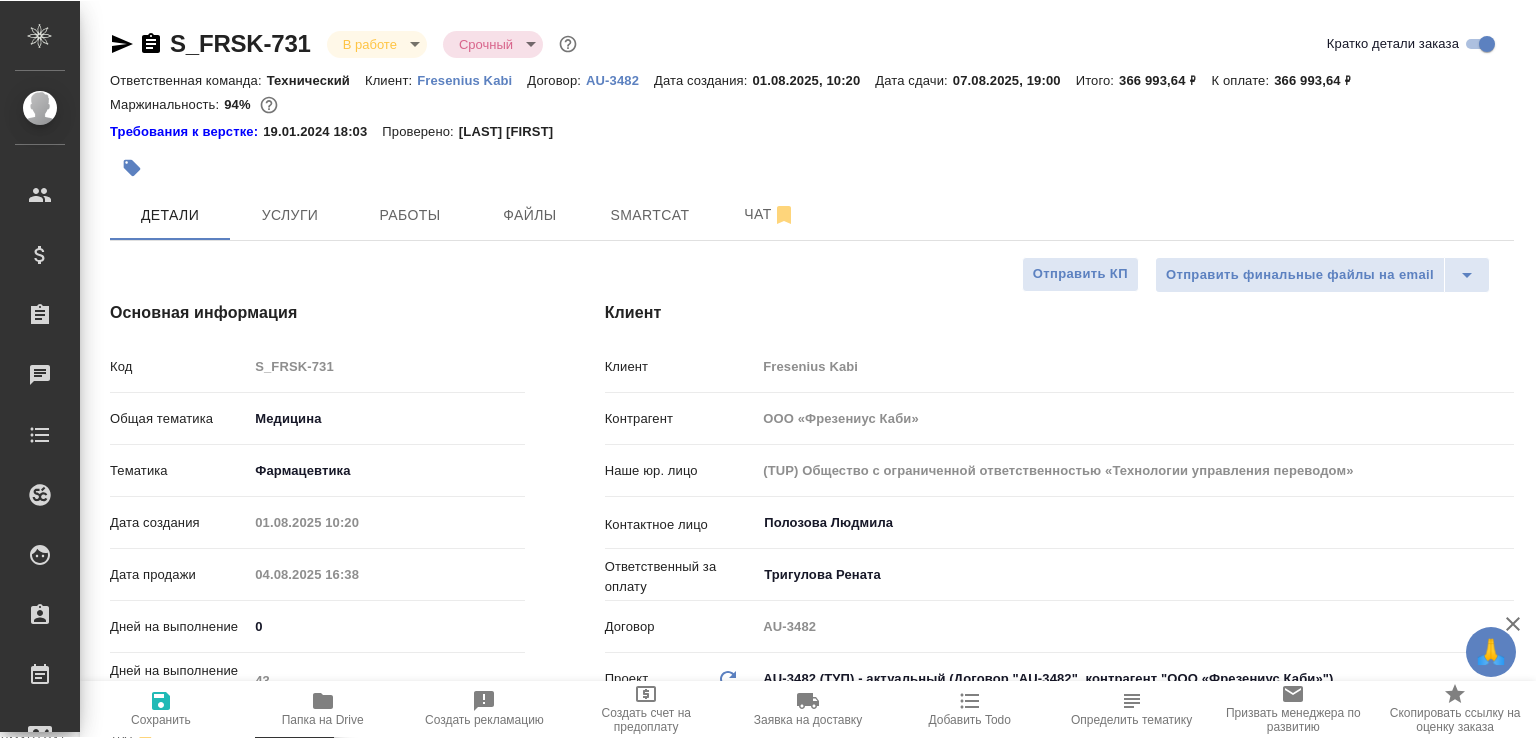 scroll, scrollTop: 0, scrollLeft: 0, axis: both 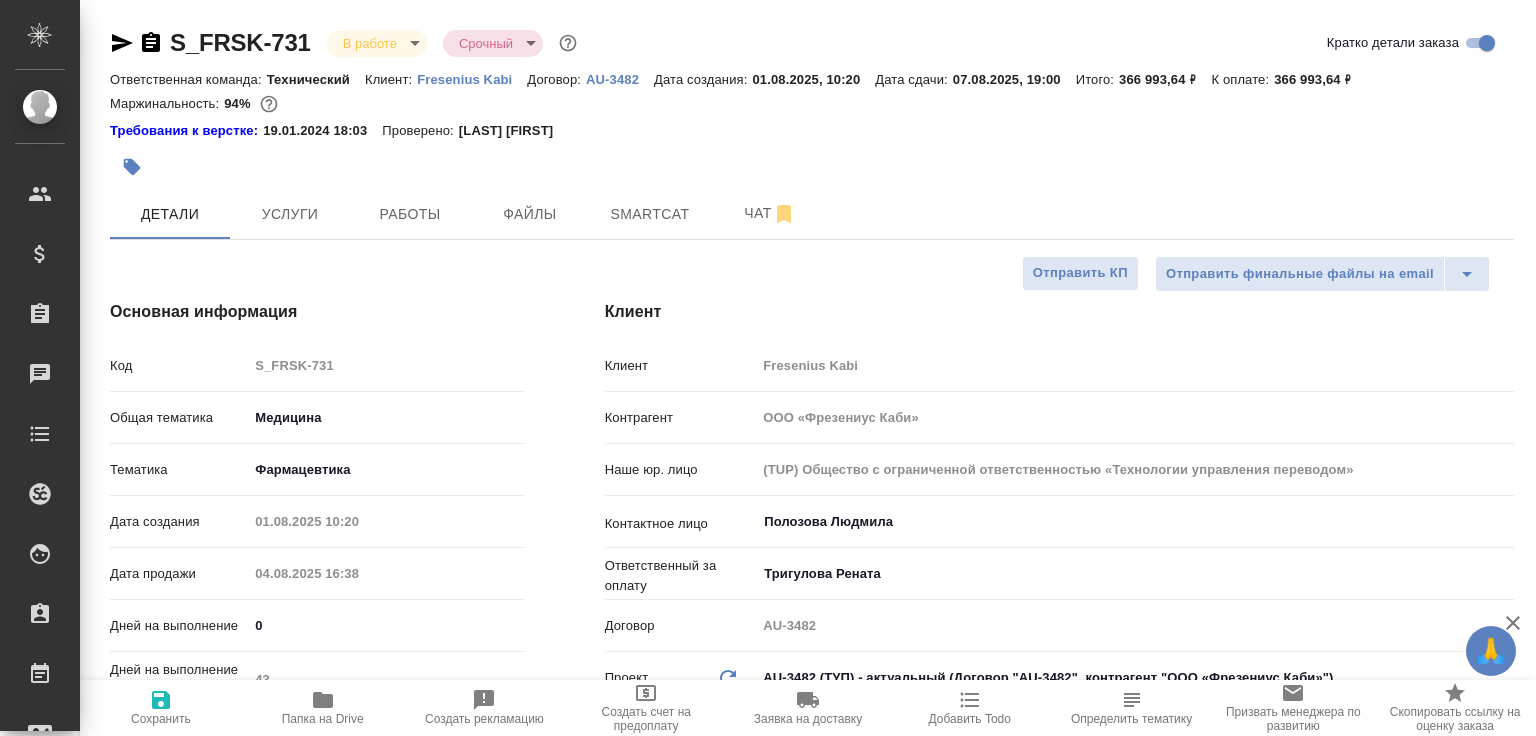 type on "x" 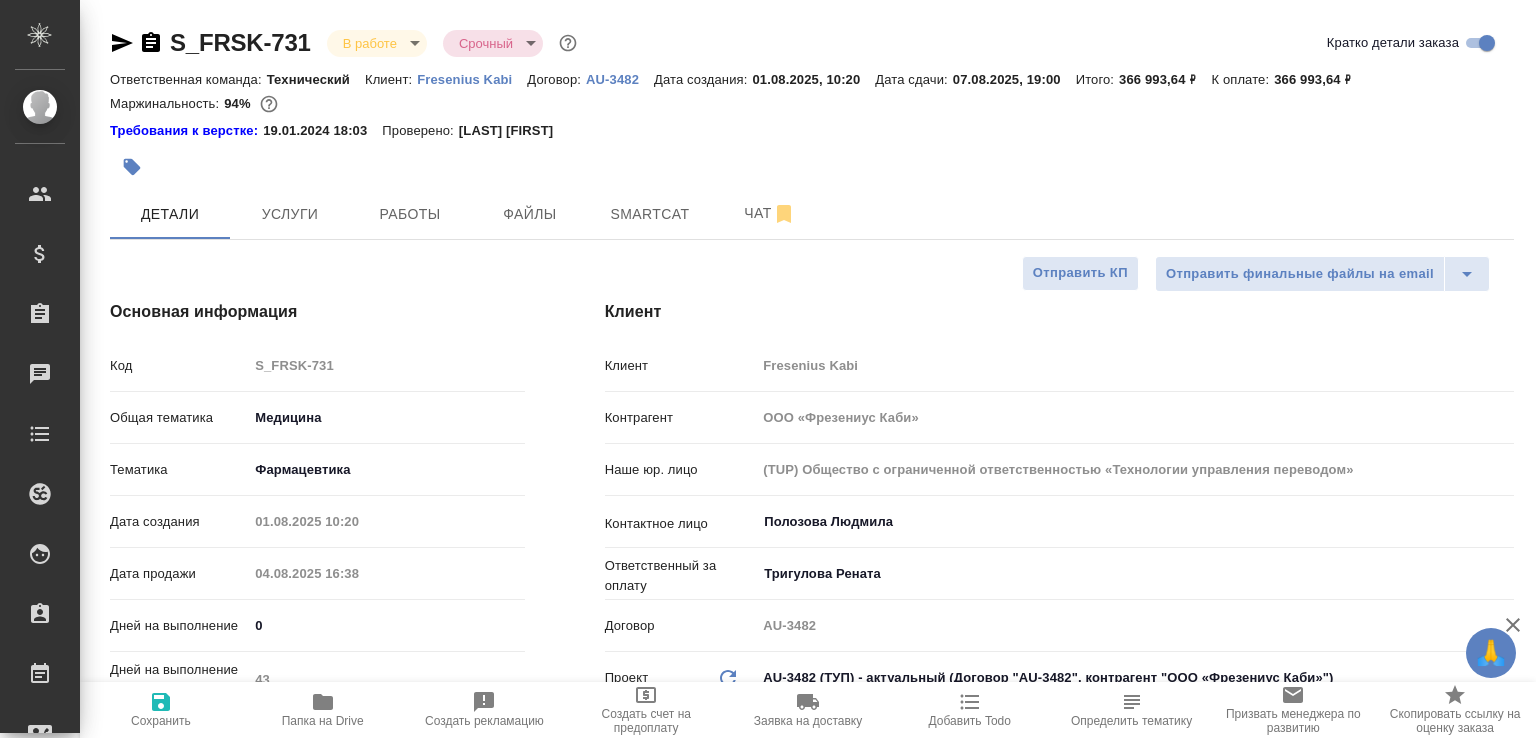 type on "x" 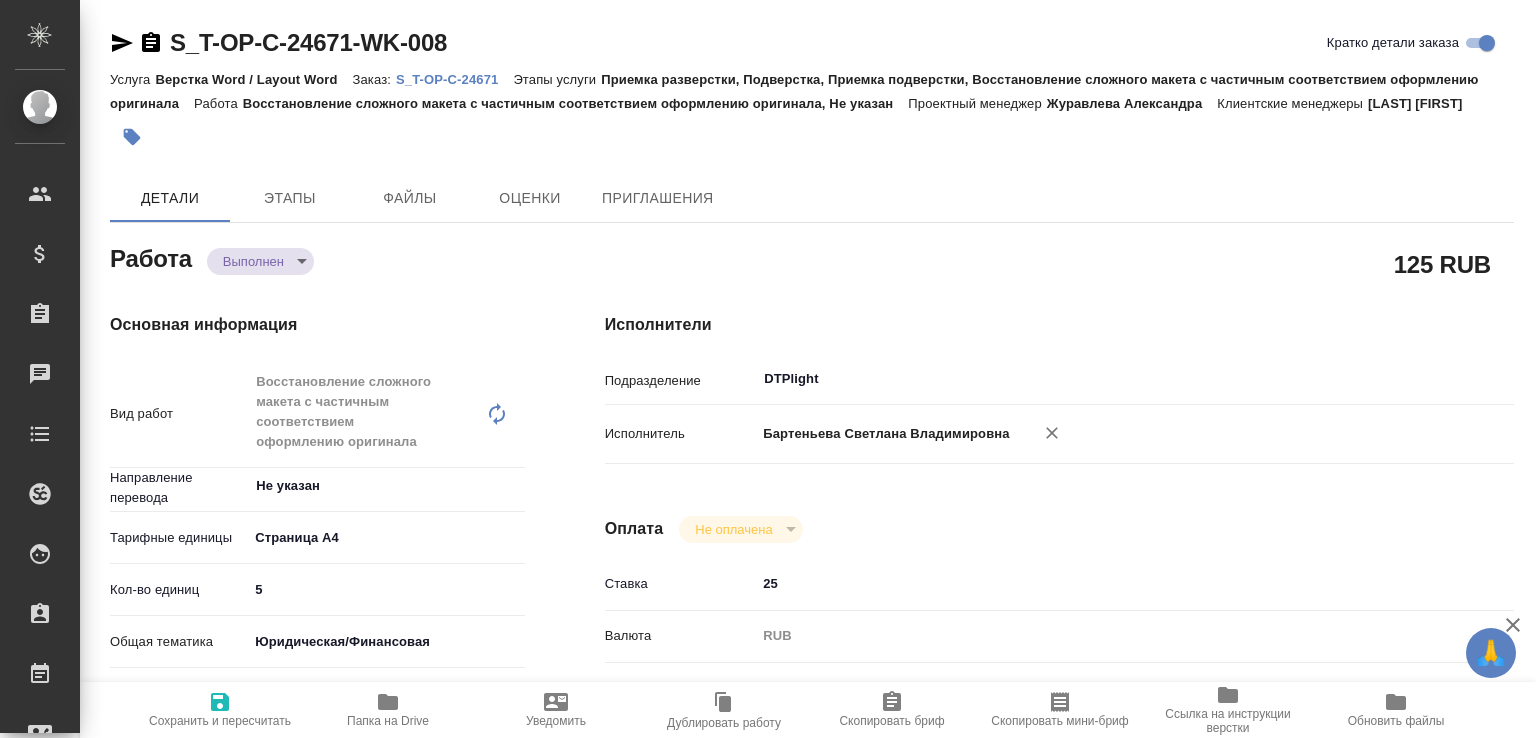 scroll, scrollTop: 0, scrollLeft: 0, axis: both 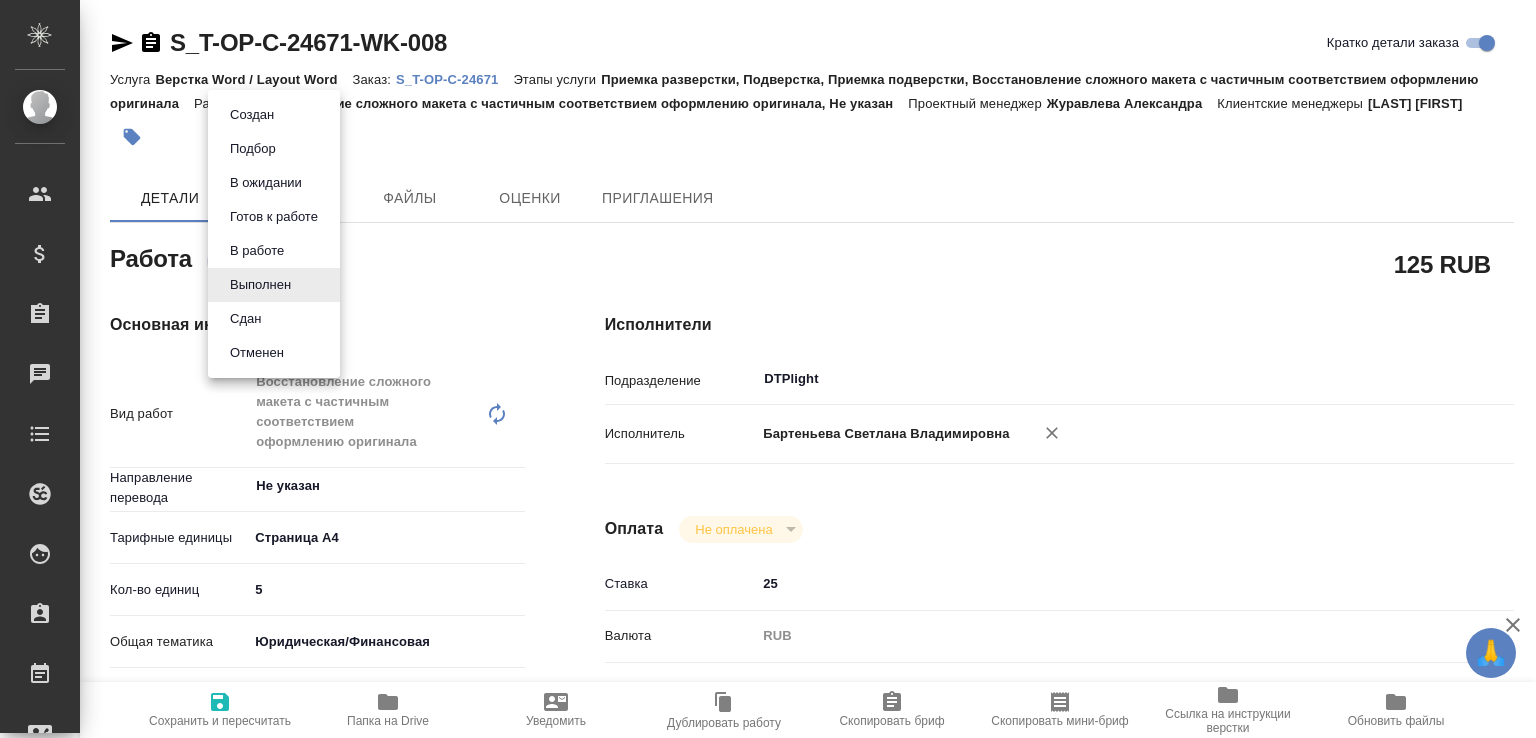 click on "🙏 .cls-1
fill:#fff;
AWATERA Малофеева Екатерина e.malofeeva Клиенты Спецификации Заказы 0 Чаты Todo Проекты SC Исполнители Кандидаты Работы Входящие заявки Заявки на доставку Рекламации Проекты процессинга Конференции Выйти S_T-OP-C-24671-WK-008 Кратко детали заказа Услуга Верстка Word / Layout Word Заказ: S_T-OP-C-24671 Этапы услуги Приемка разверстки, Подверстка, Приемка подверстки, Восстановление сложного макета с частичным соответствием оформлению оригинала Работа Восстановление сложного макета с частичным соответствием оформлению оригинала, Не указан Горленко Юлия x ​ 5" at bounding box center [768, 369] 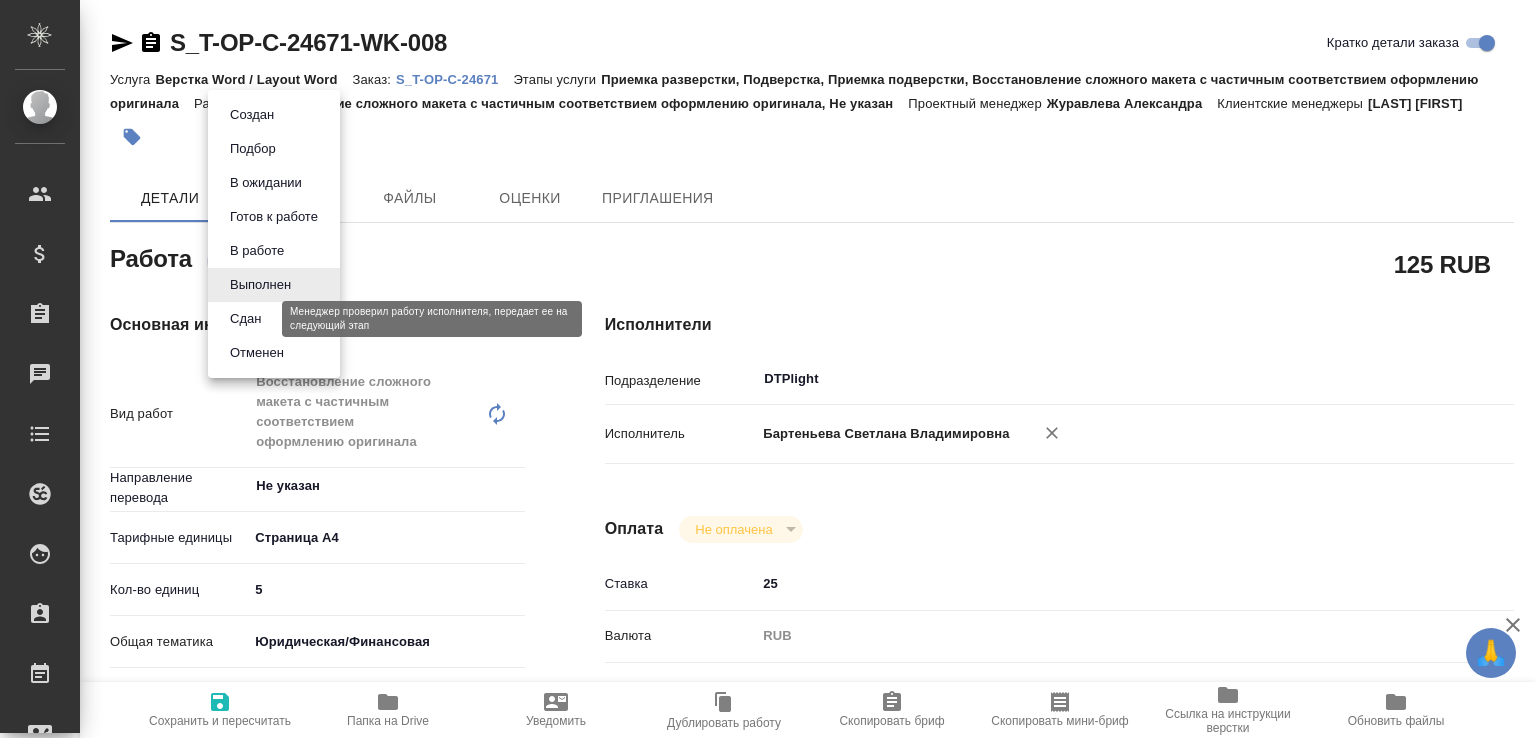 click on "Сдан" at bounding box center [245, 319] 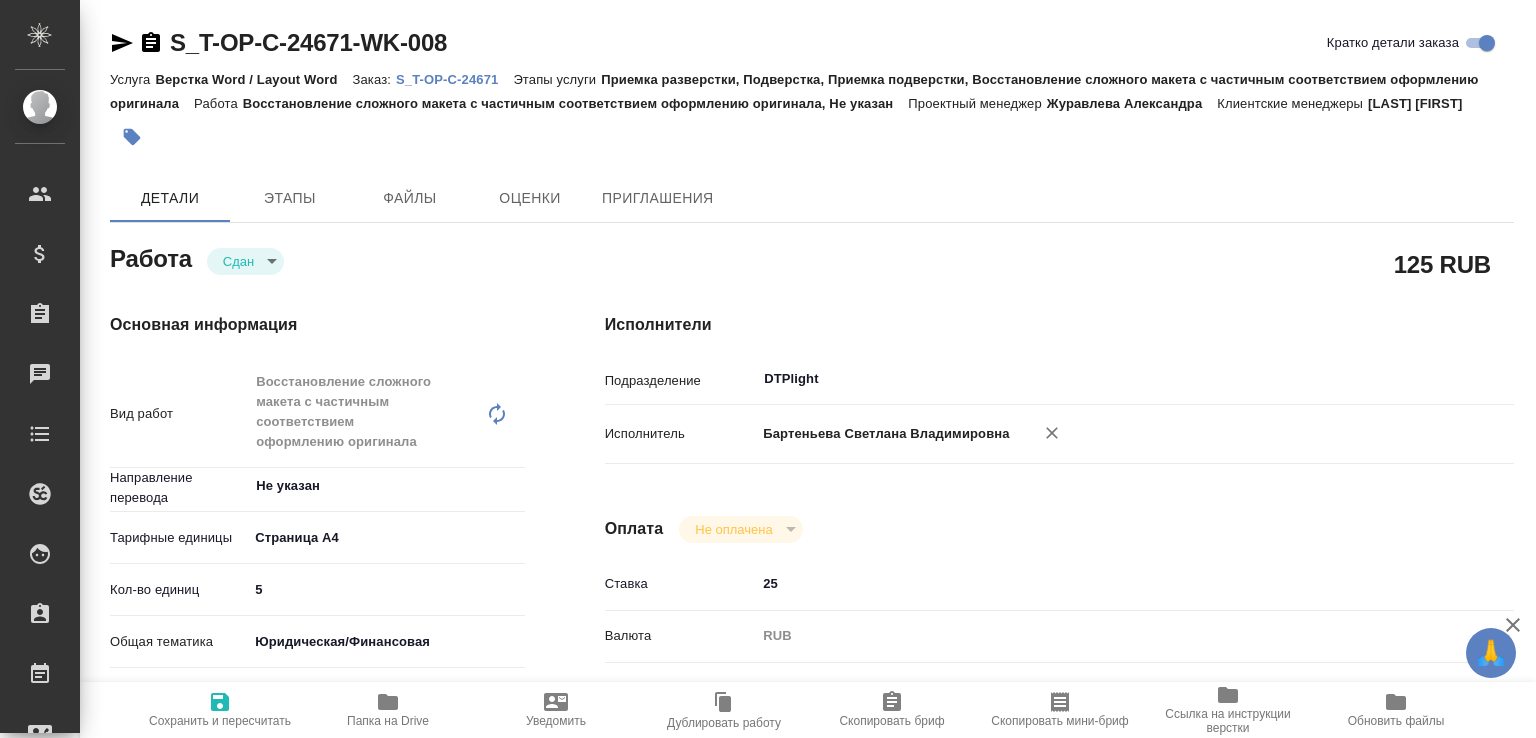 type on "x" 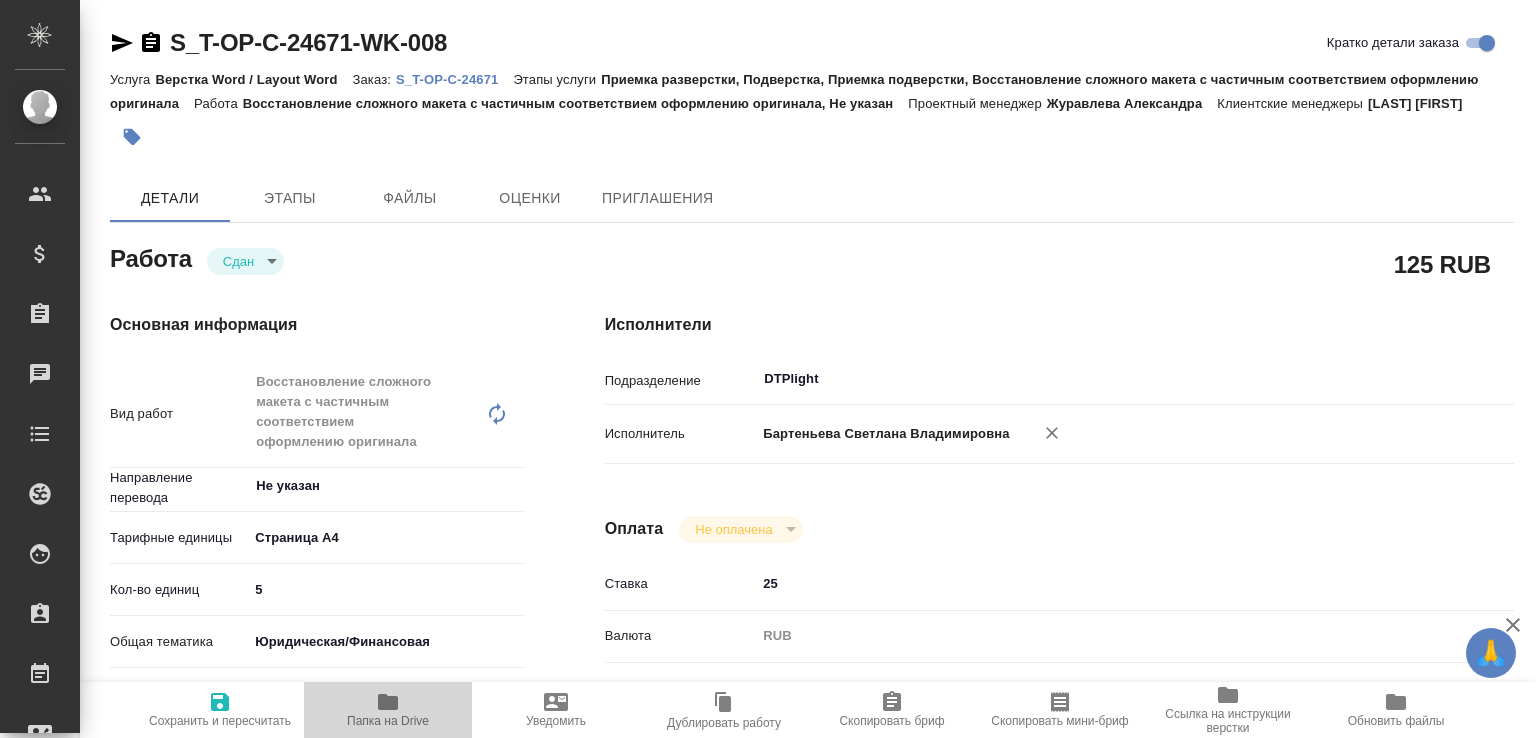 click on "Папка на Drive" at bounding box center (388, 721) 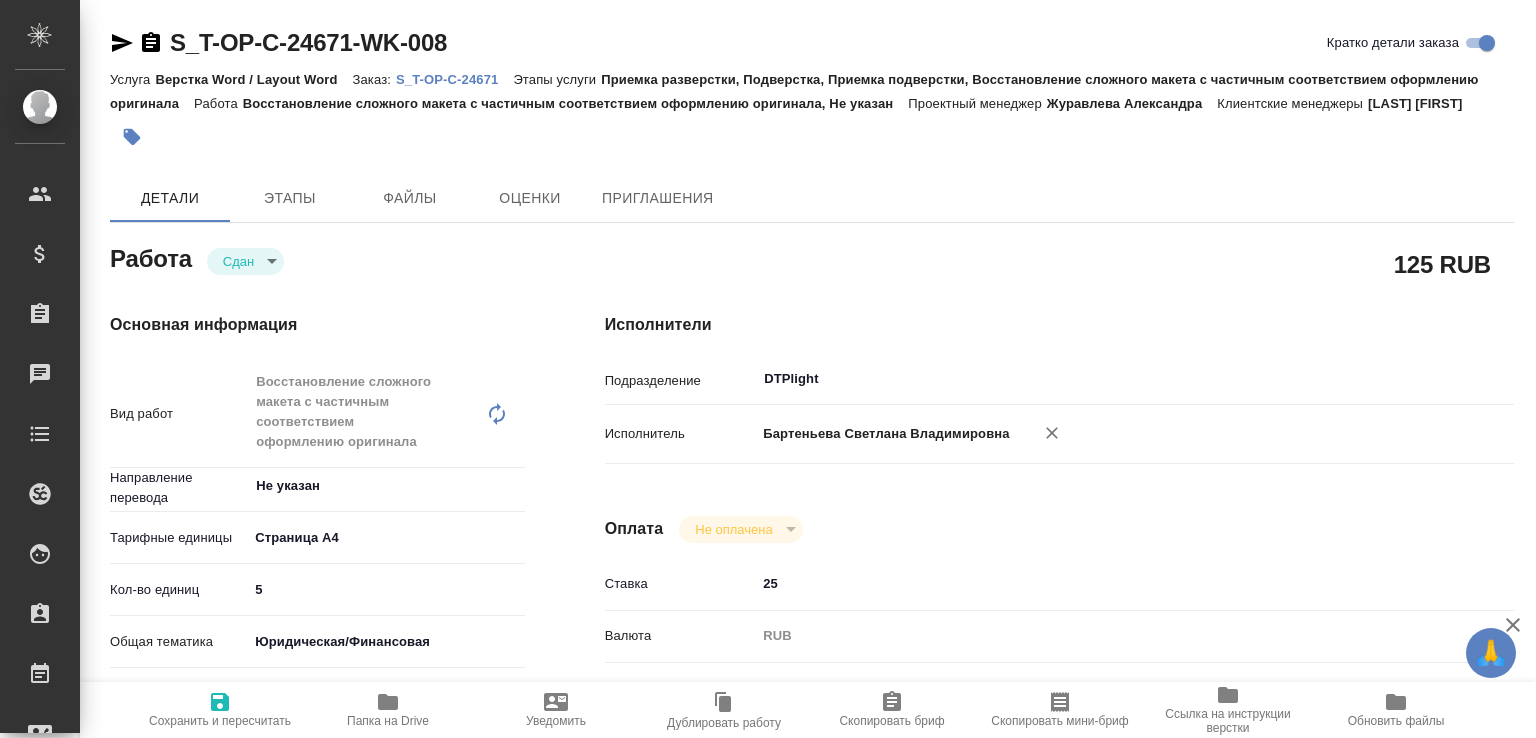 type on "x" 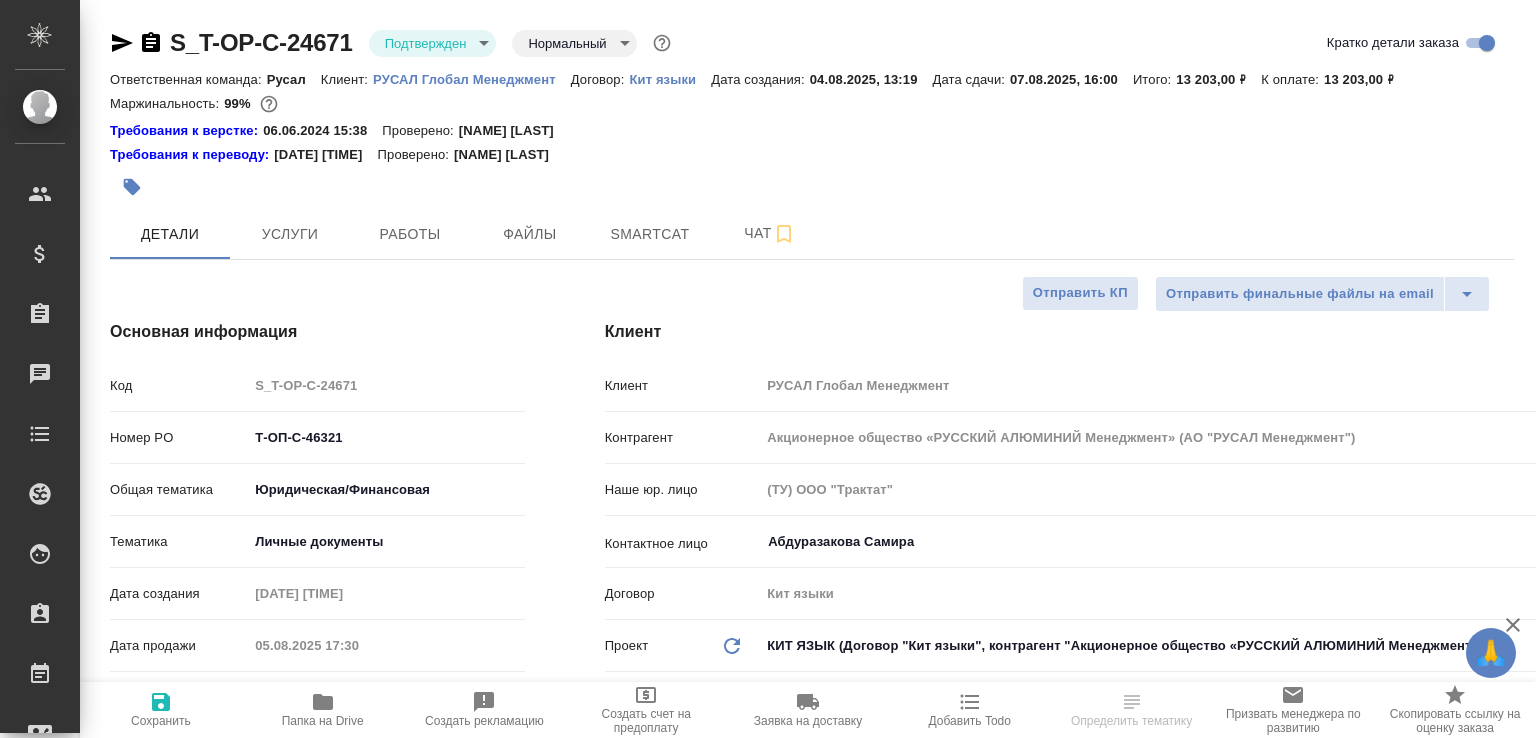 select on "RU" 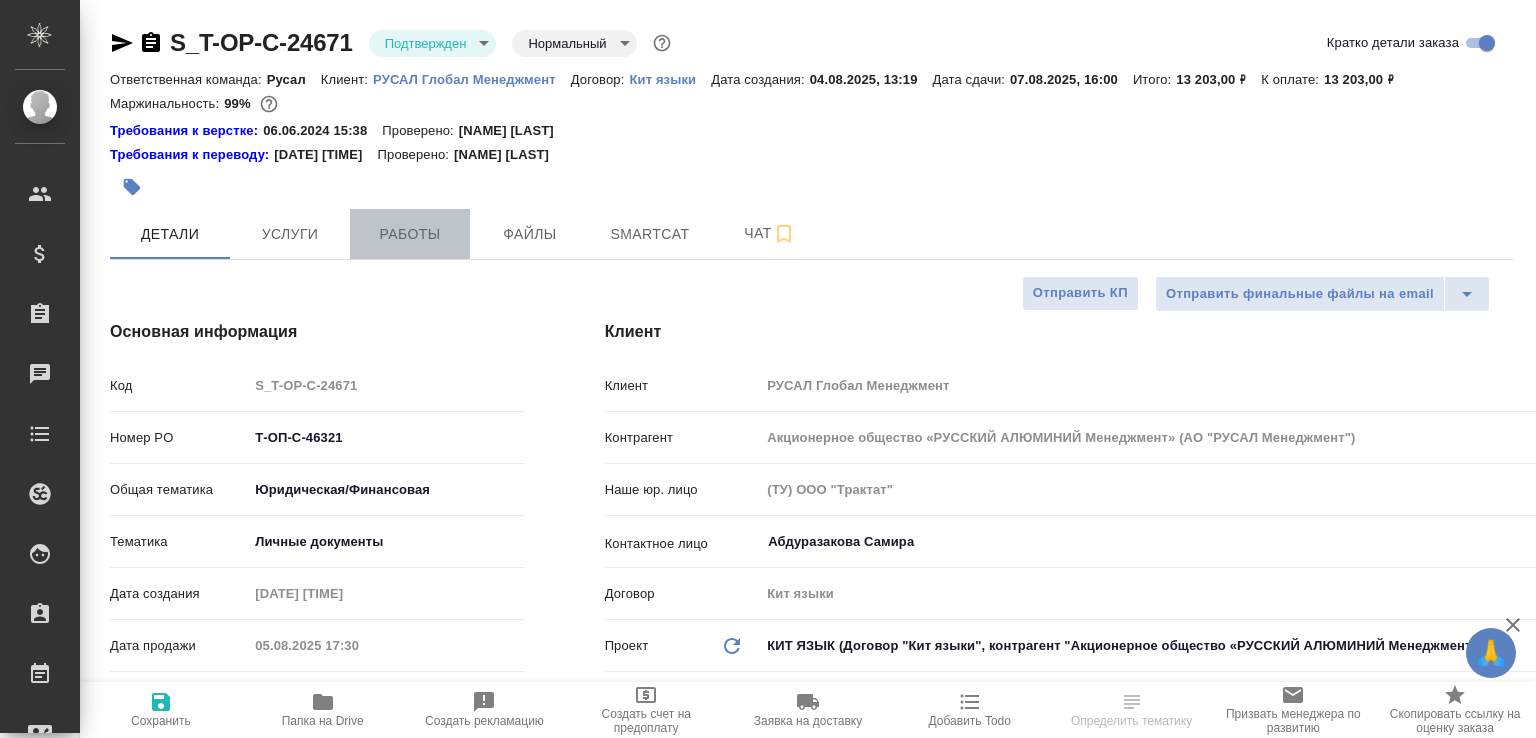 click on "Работы" at bounding box center [410, 234] 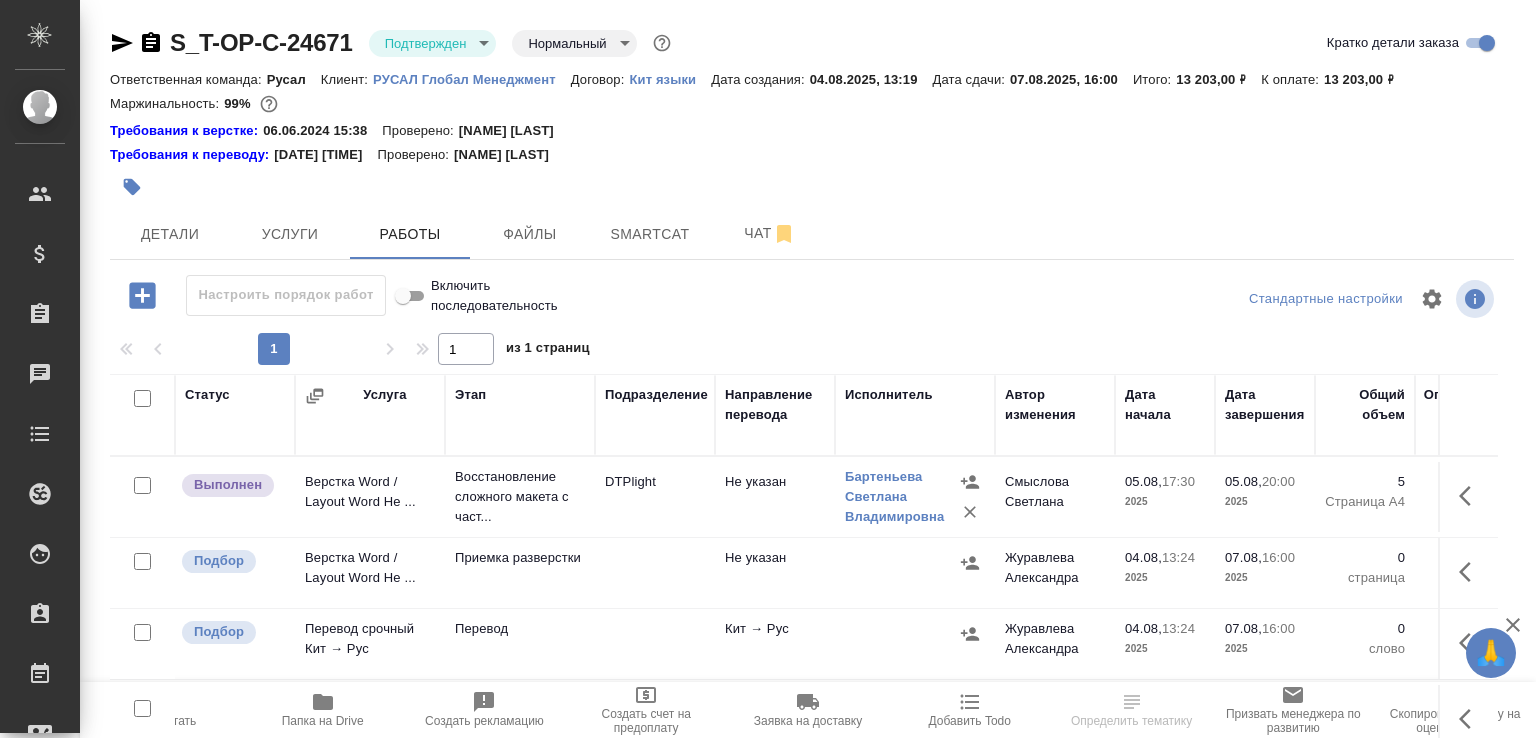 scroll, scrollTop: 137, scrollLeft: 0, axis: vertical 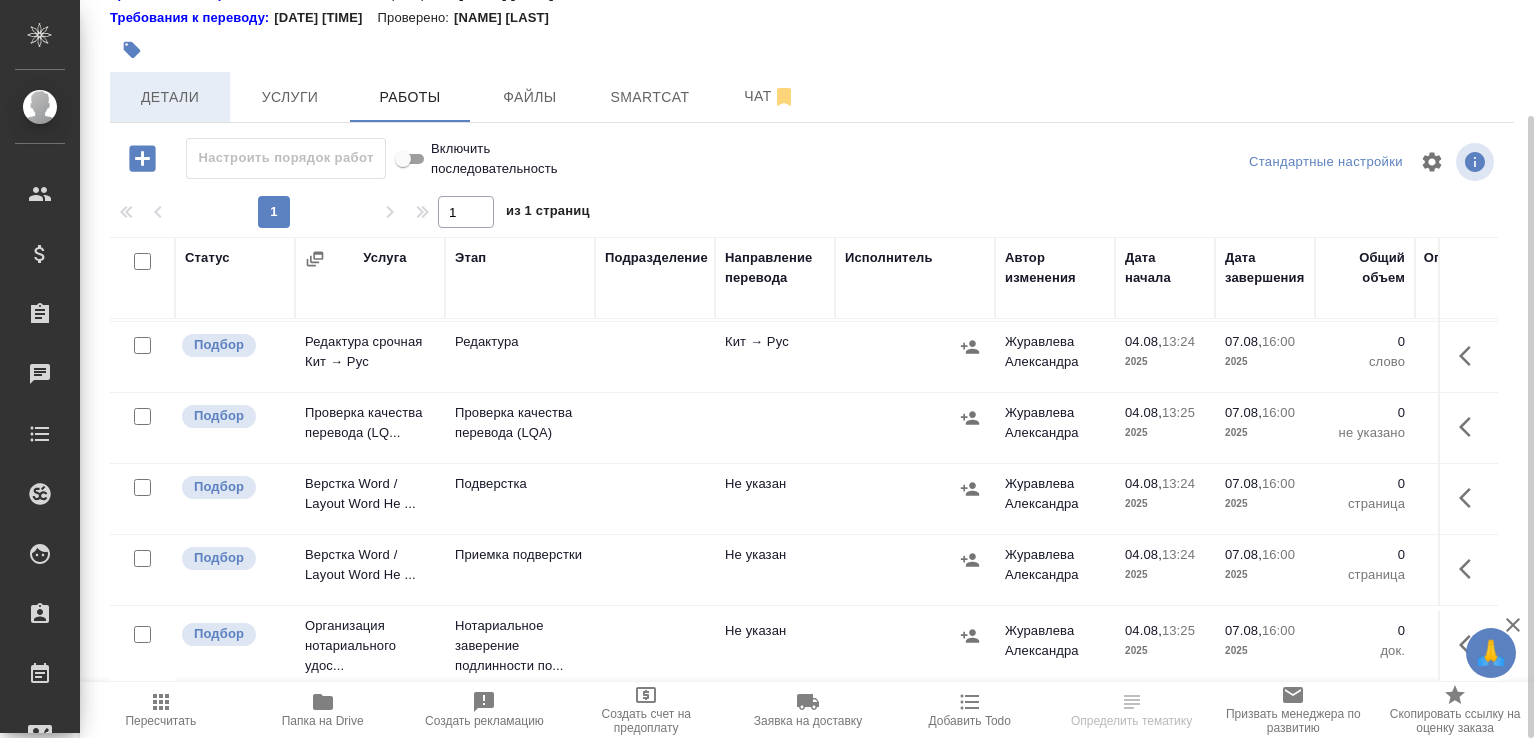 click on "Детали" at bounding box center (170, 97) 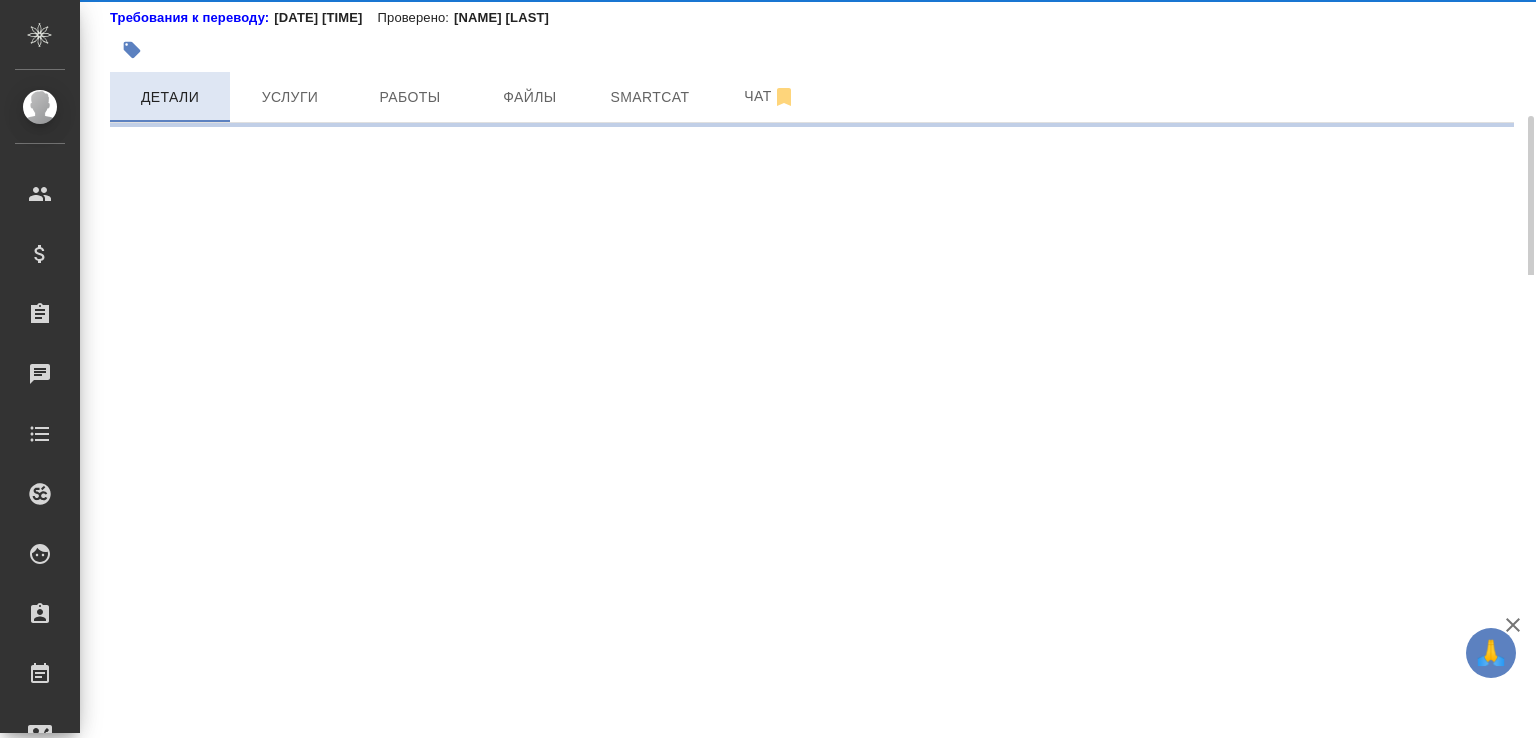 select on "RU" 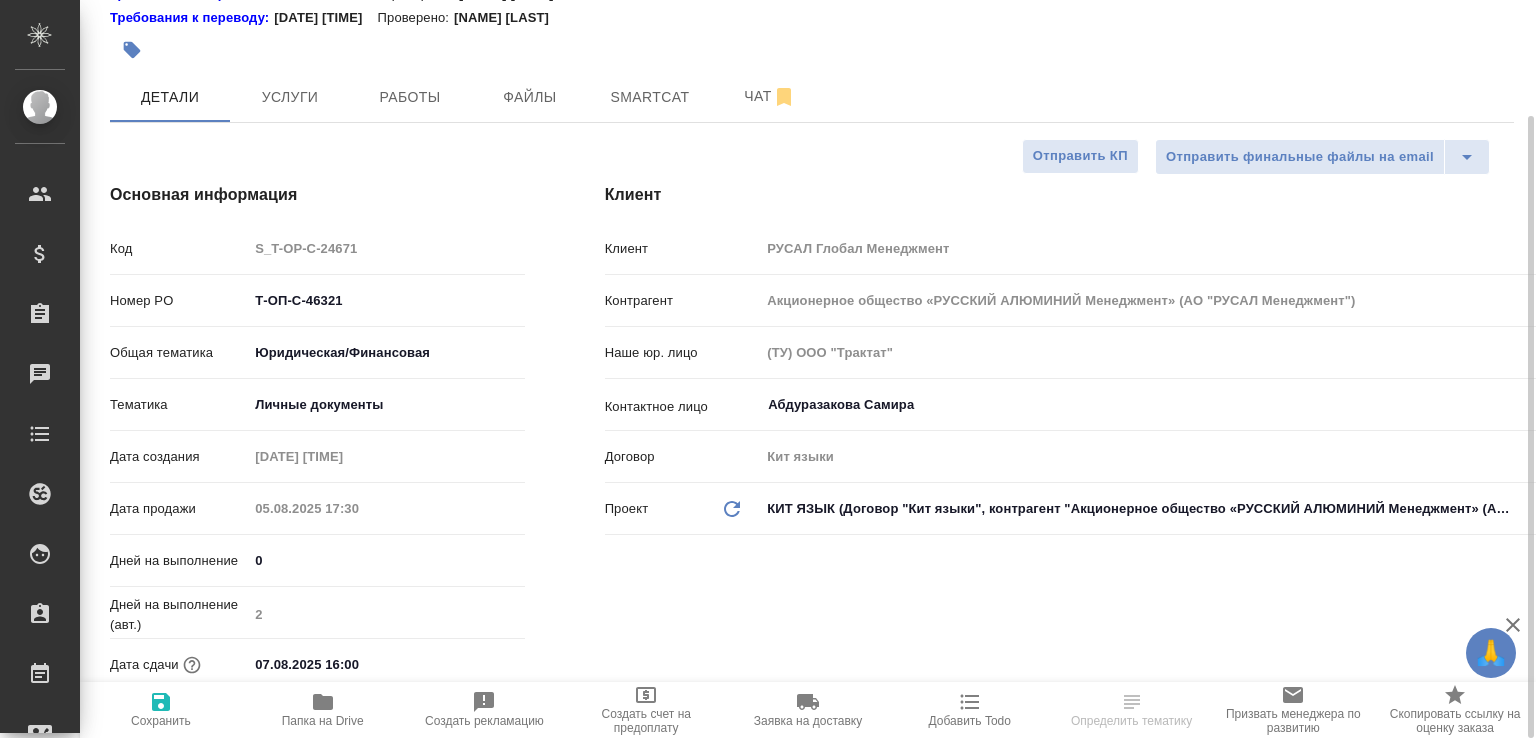 type on "x" 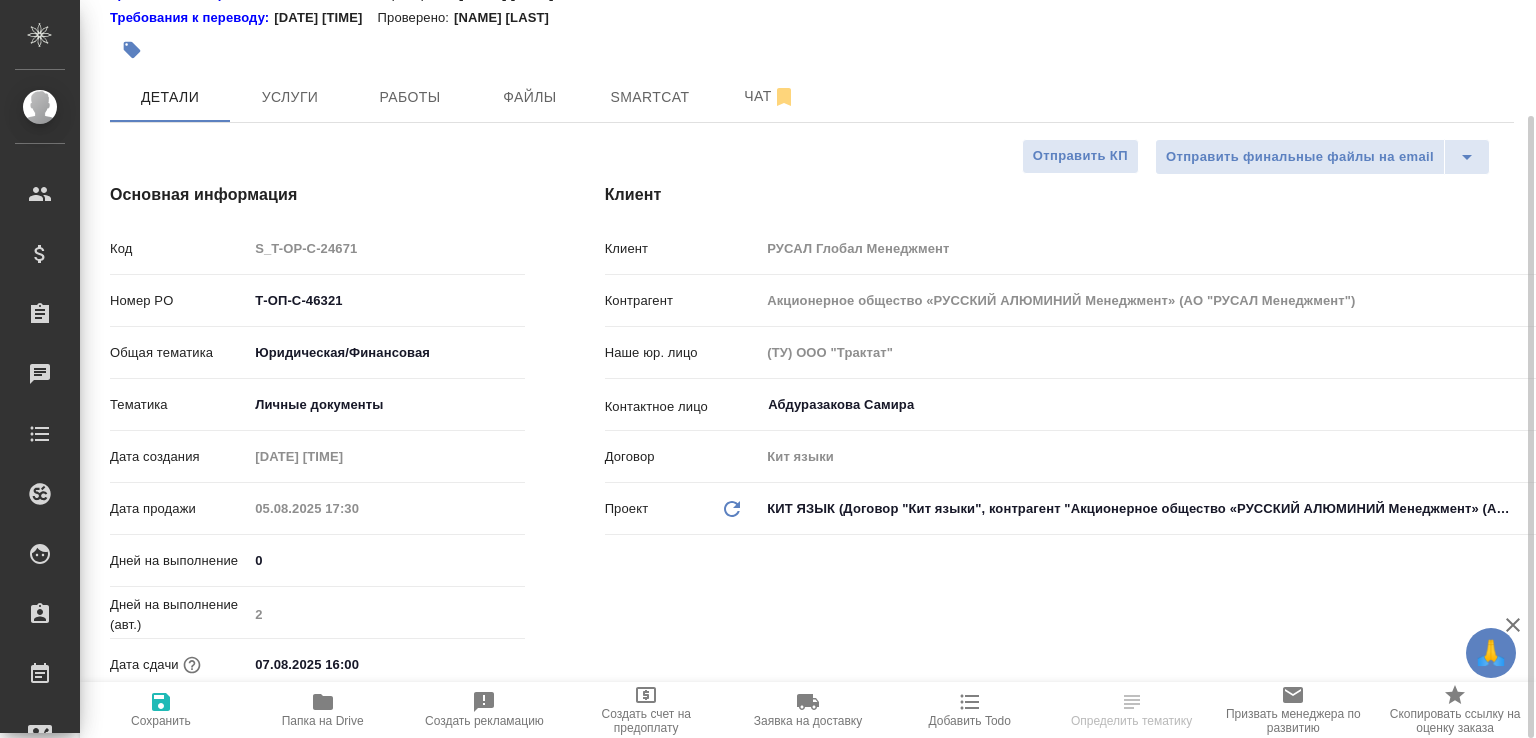 scroll, scrollTop: 237, scrollLeft: 0, axis: vertical 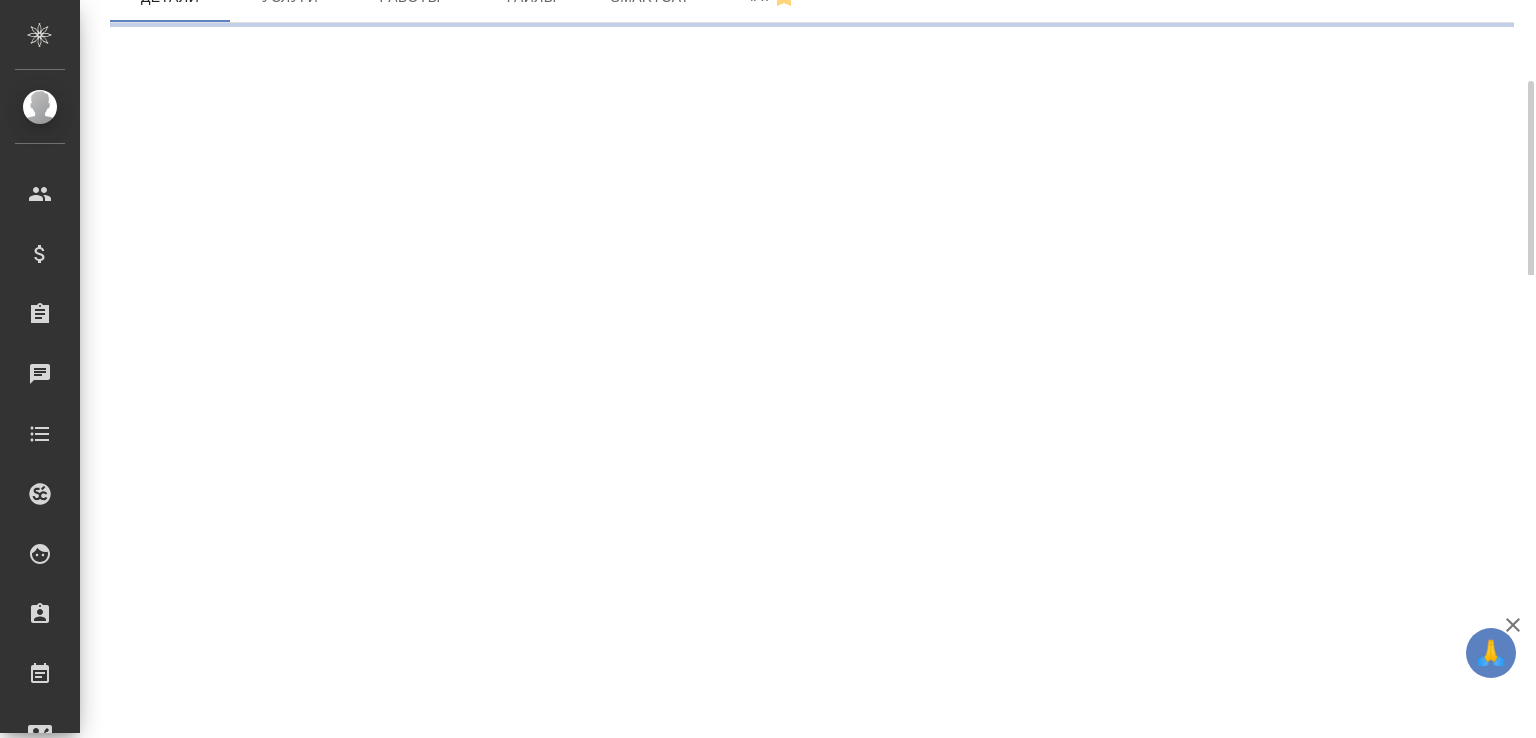 select on "RU" 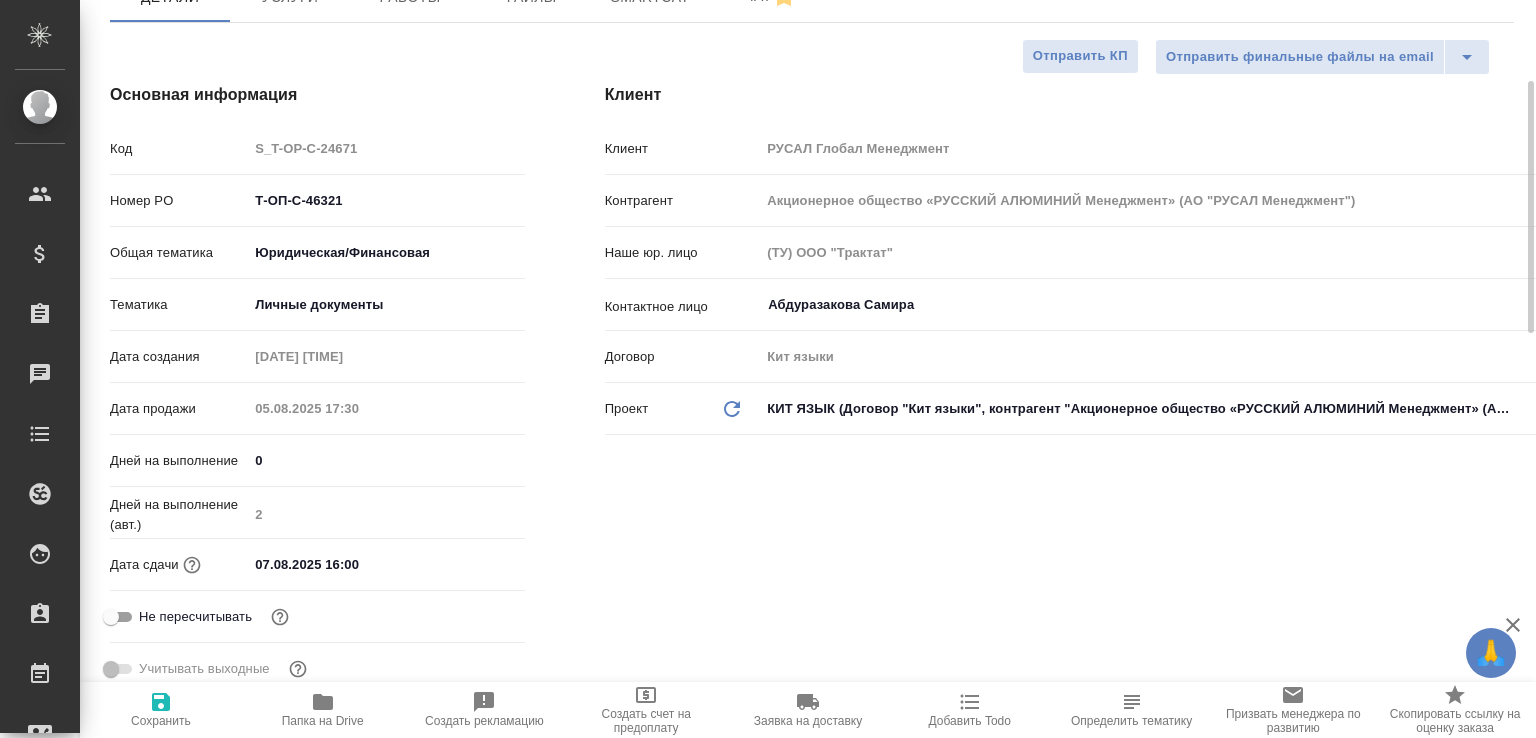type on "x" 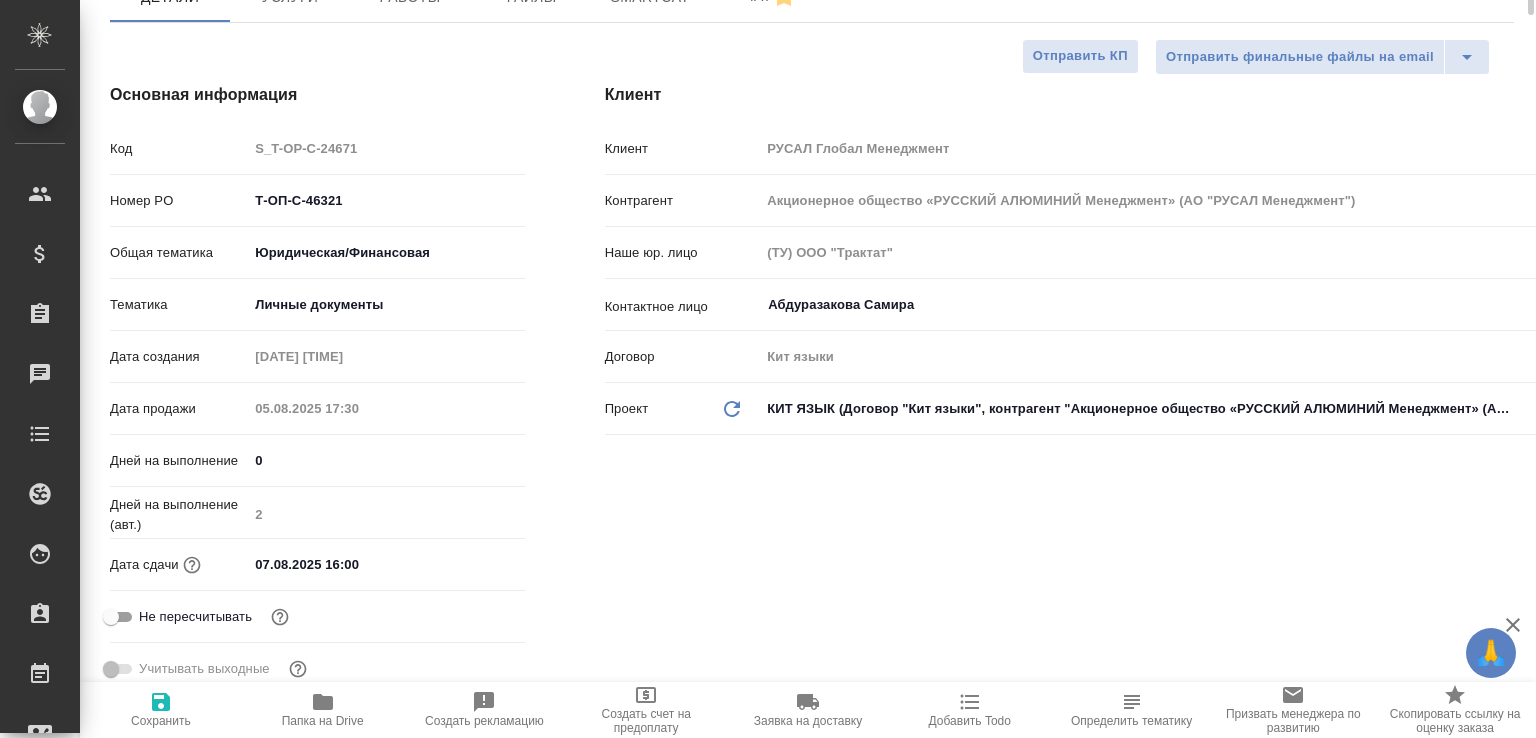 scroll, scrollTop: 0, scrollLeft: 0, axis: both 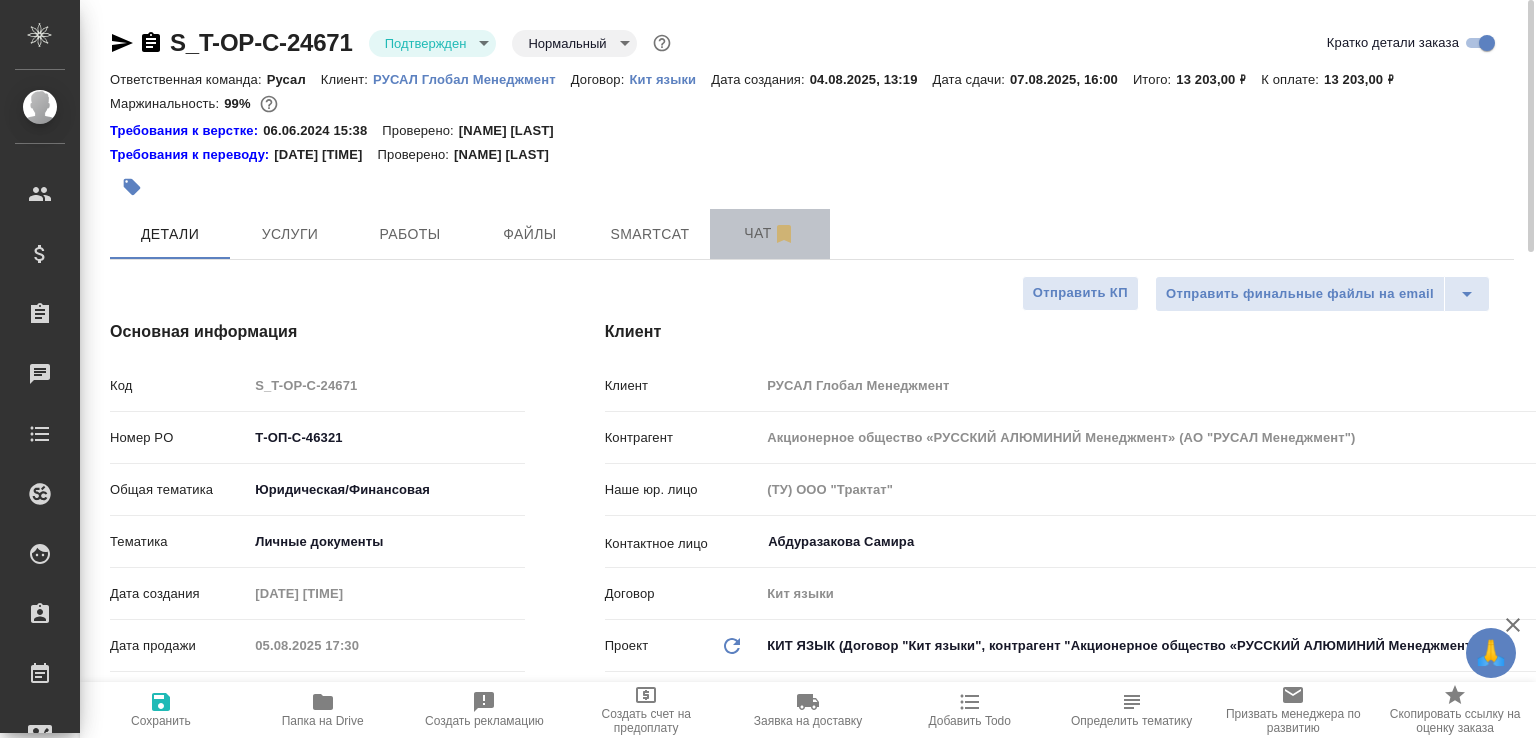 click on "Чат" at bounding box center [770, 233] 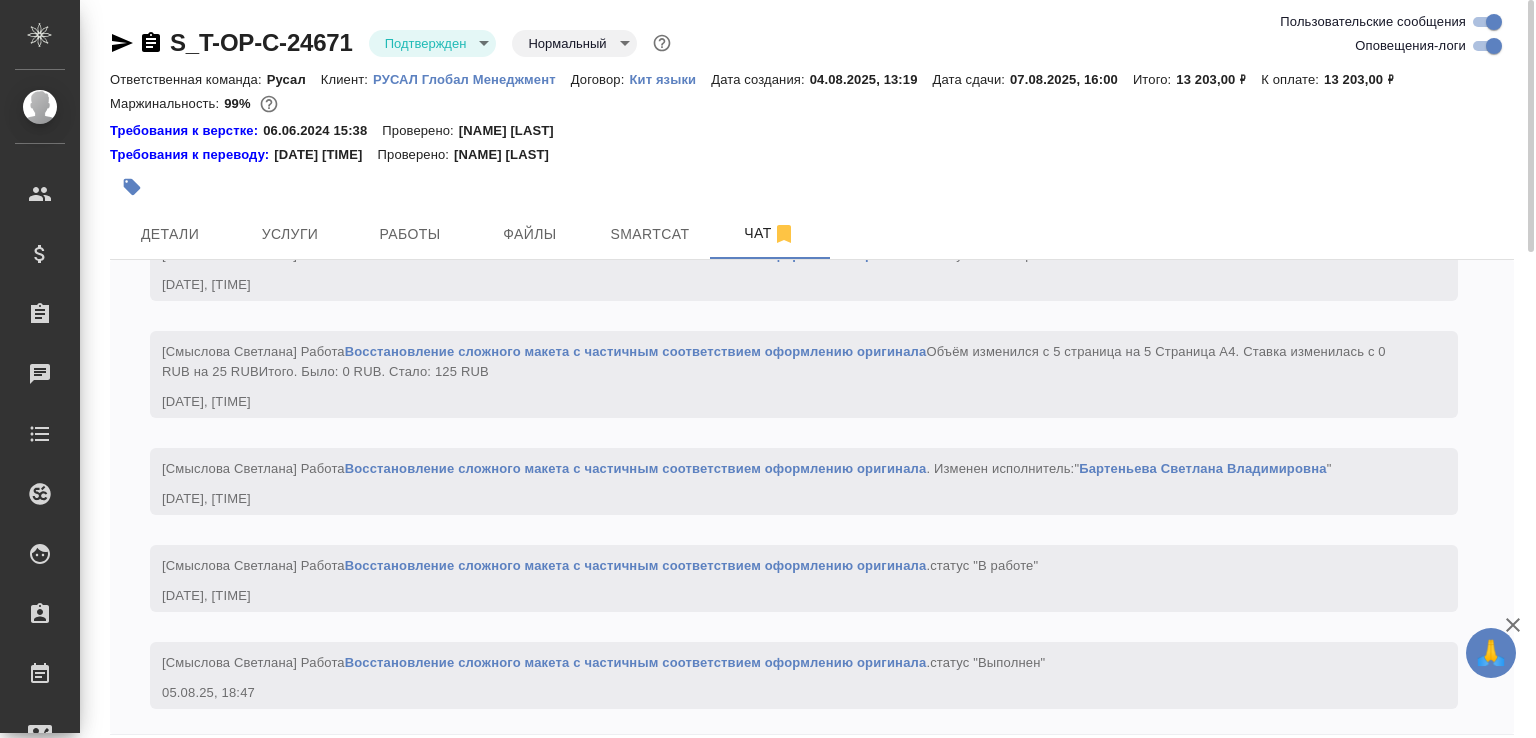 scroll, scrollTop: 4204, scrollLeft: 0, axis: vertical 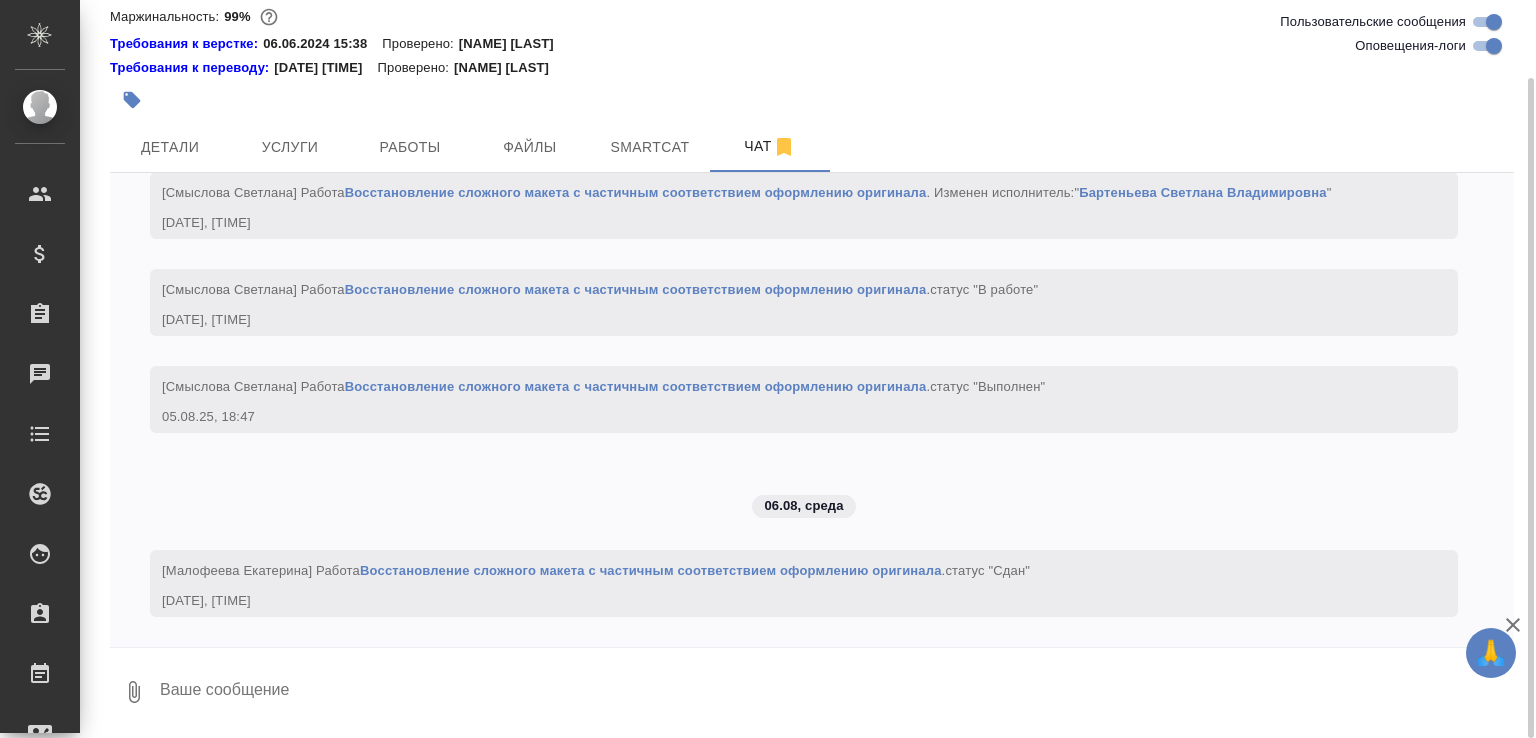 click at bounding box center (836, 692) 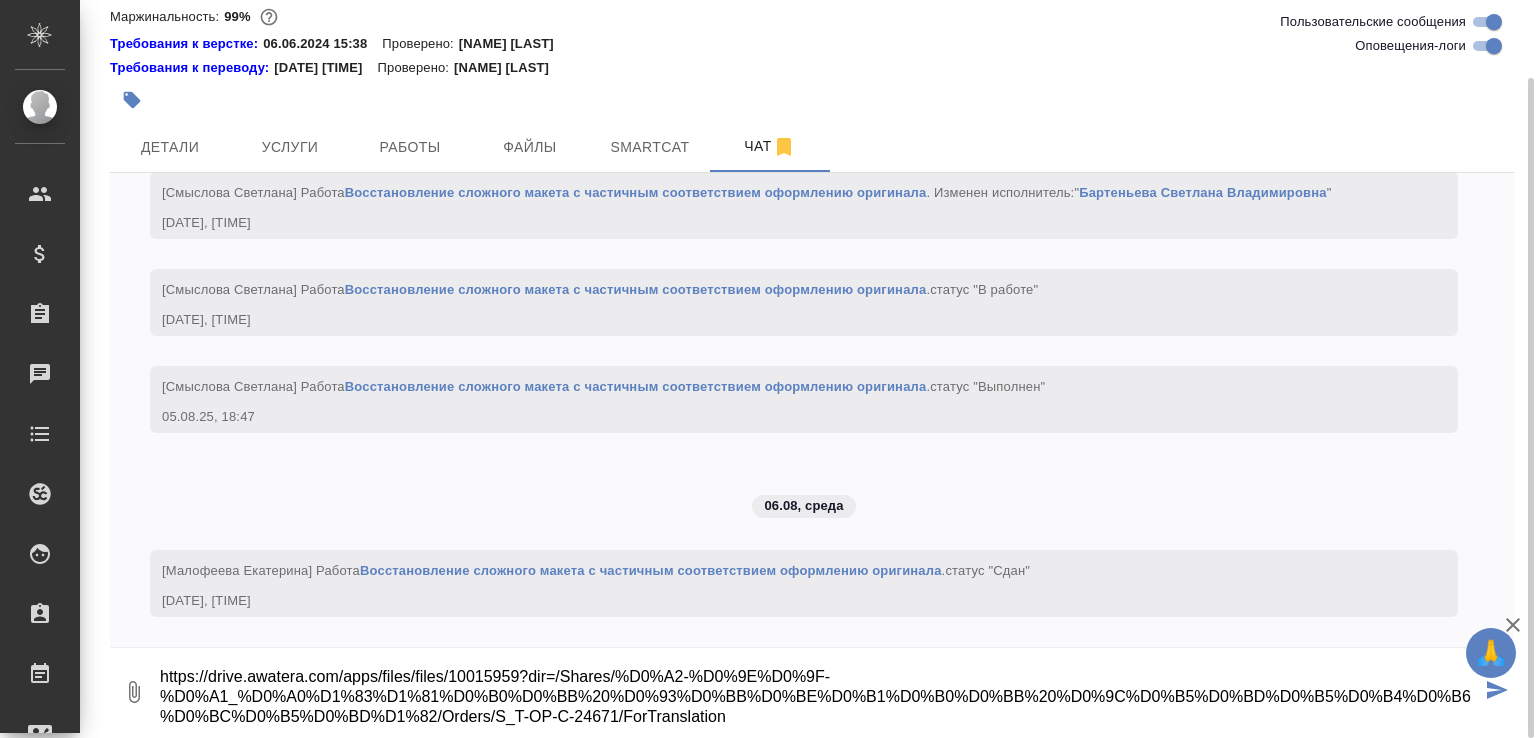 type on "https://drive.awatera.com/apps/files/files/10015959?dir=/Shares/%D0%A2-%D0%9E%D0%9F-%D0%A1_%D0%A0%D1%83%D1%81%D0%B0%D0%BB%20%D0%93%D0%BB%D0%BE%D0%B1%D0%B0%D0%BB%20%D0%9C%D0%B5%D0%BD%D0%B5%D0%B4%D0%B6%D0%BC%D0%B5%D0%BD%D1%82/Orders/S_T-OP-C-24671/ForTranslation" 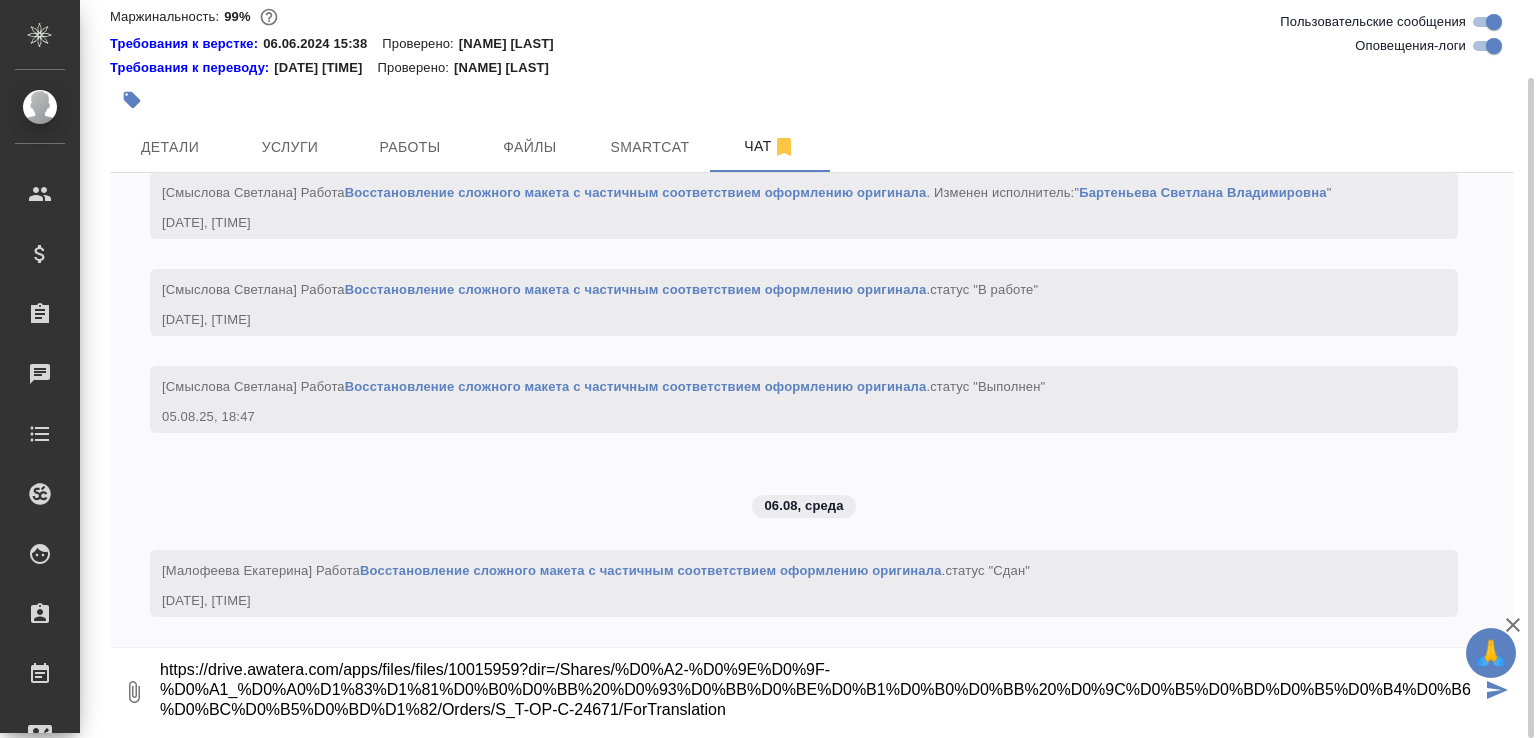 scroll, scrollTop: 0, scrollLeft: 0, axis: both 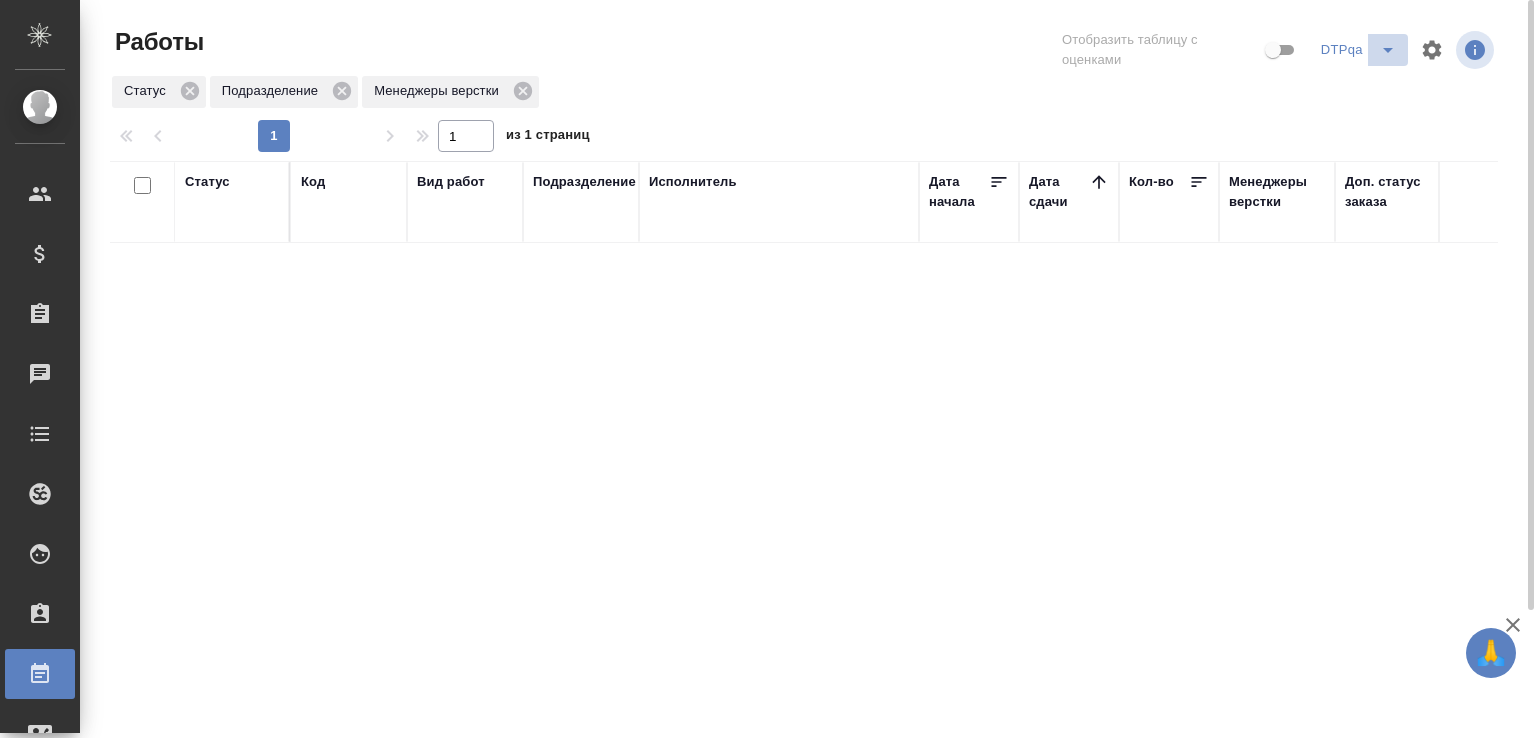 click 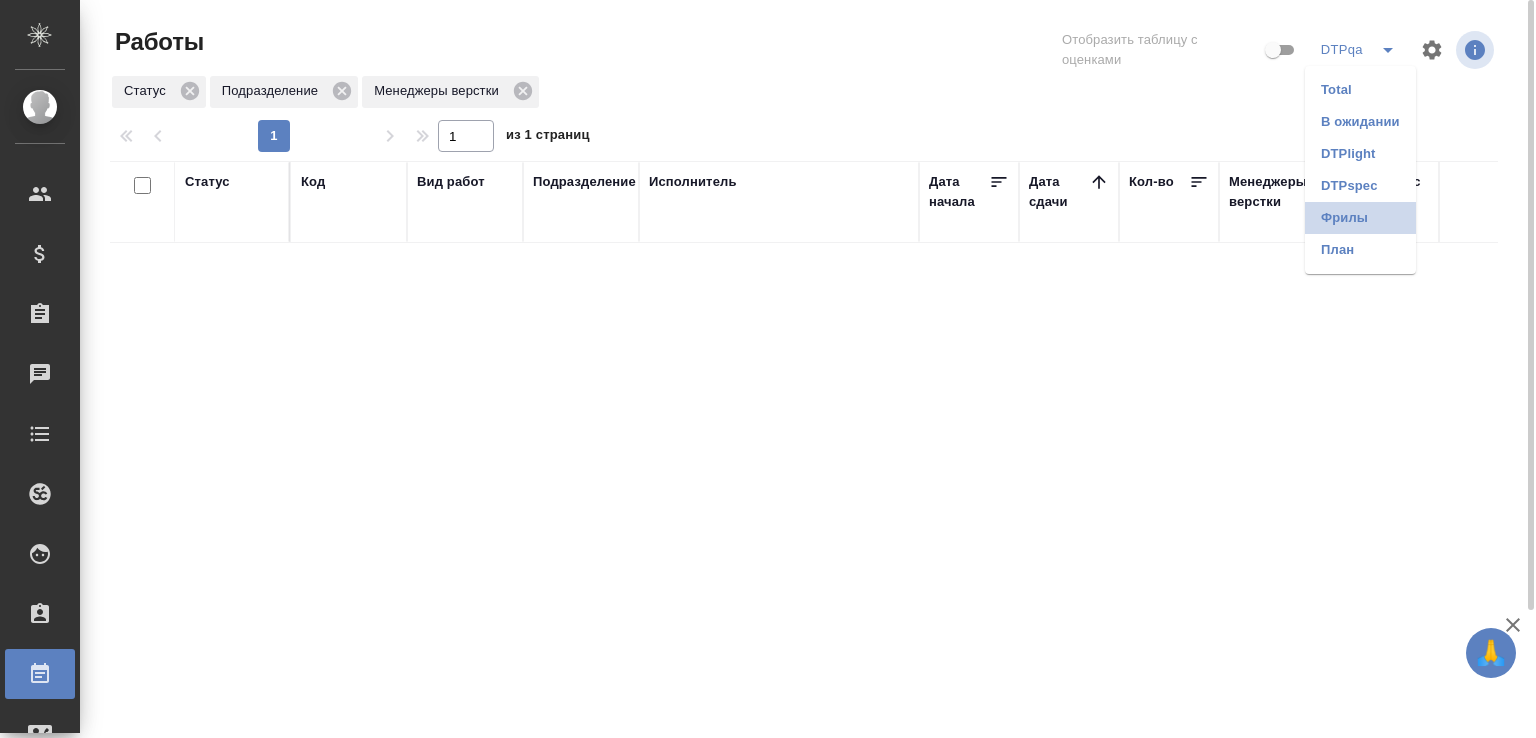 click on "Фрилы" at bounding box center [1360, 218] 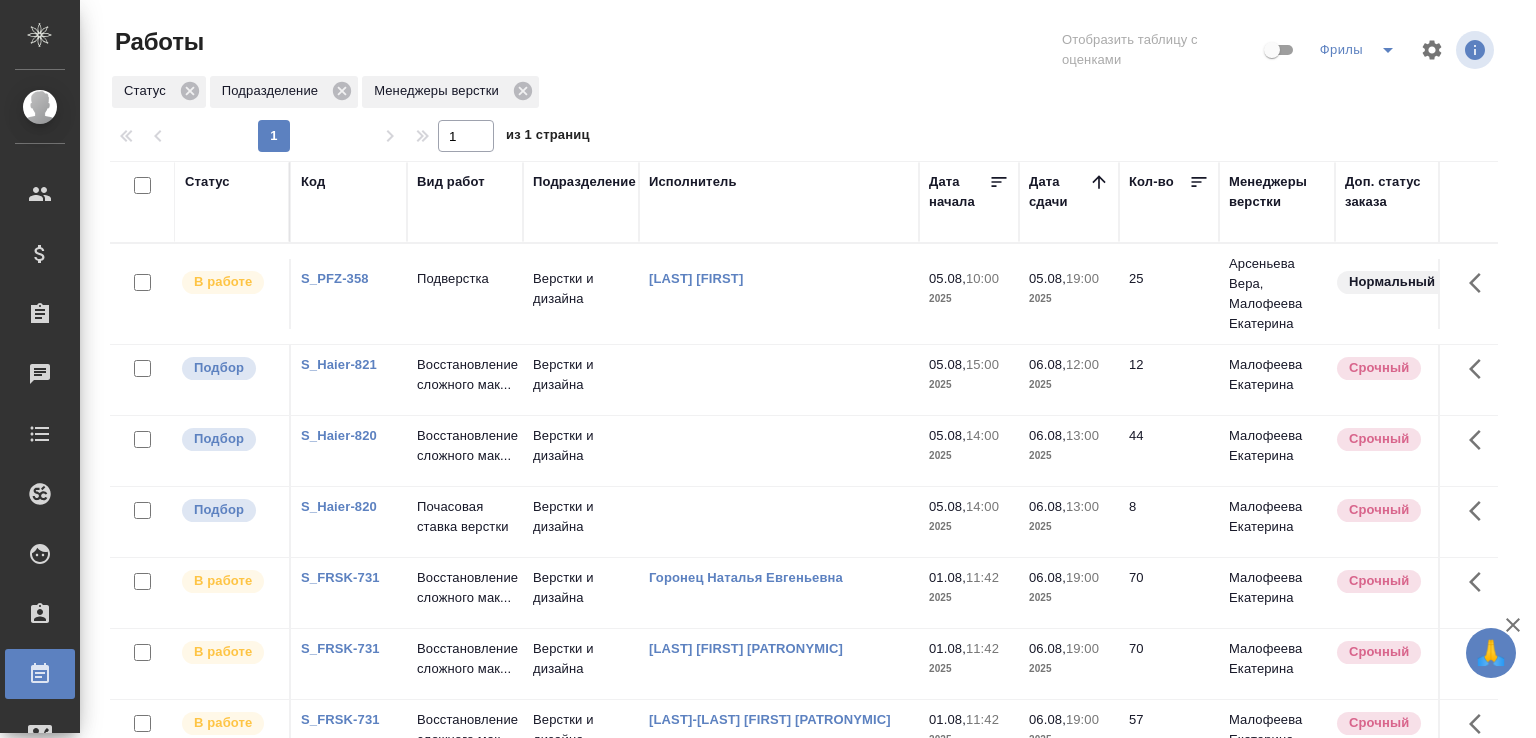 scroll, scrollTop: 0, scrollLeft: 0, axis: both 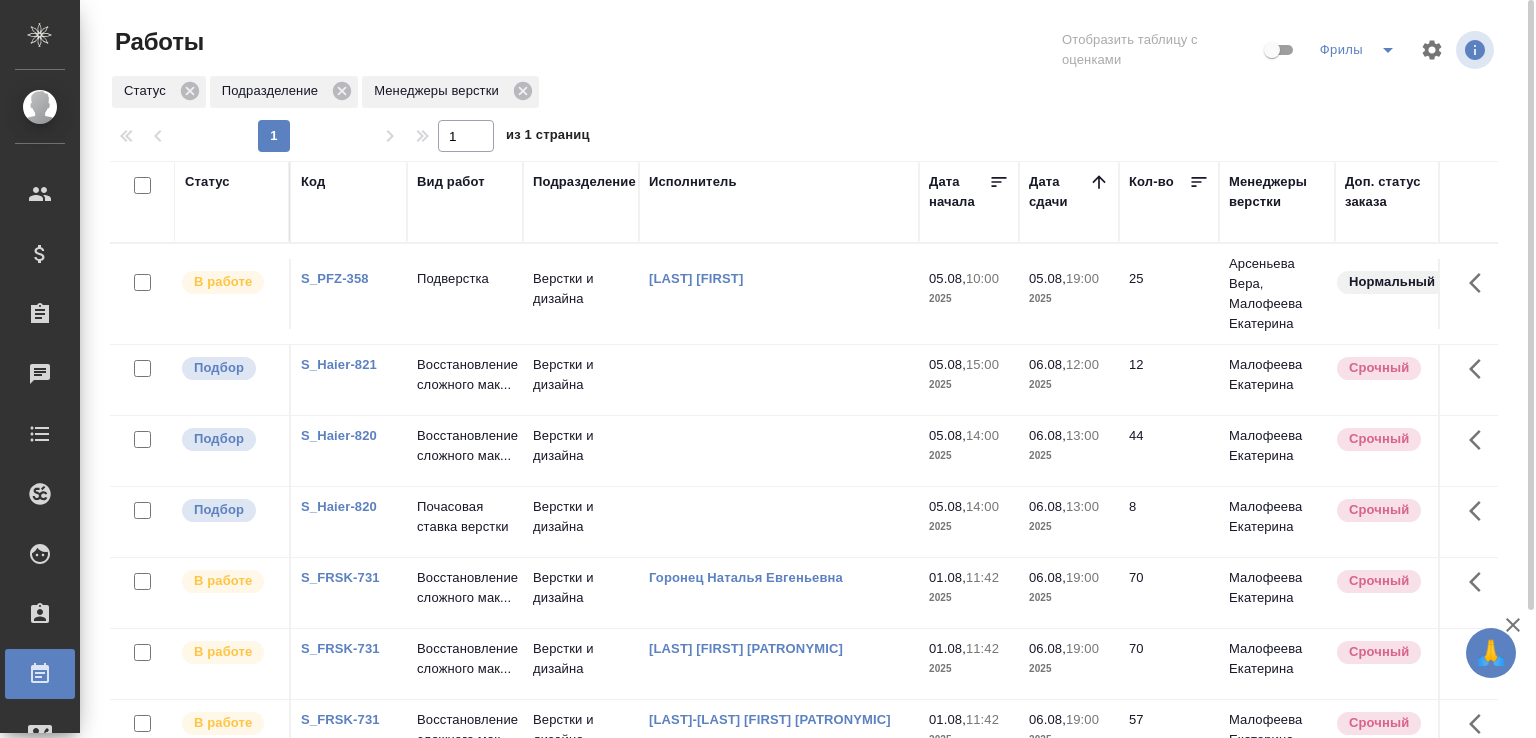 click on "Верстки и дизайна" at bounding box center [581, 294] 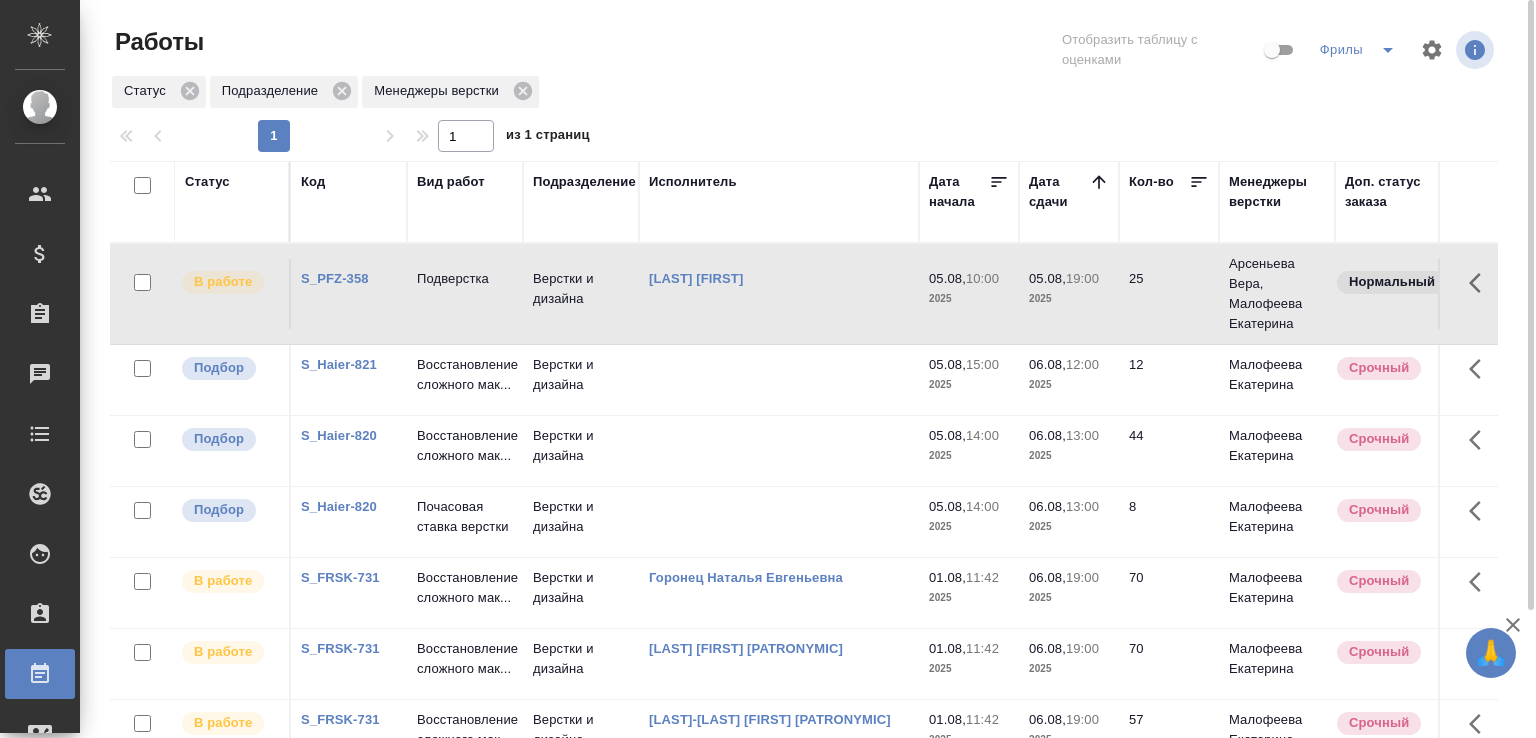 click on "Верстки и дизайна" at bounding box center [581, 294] 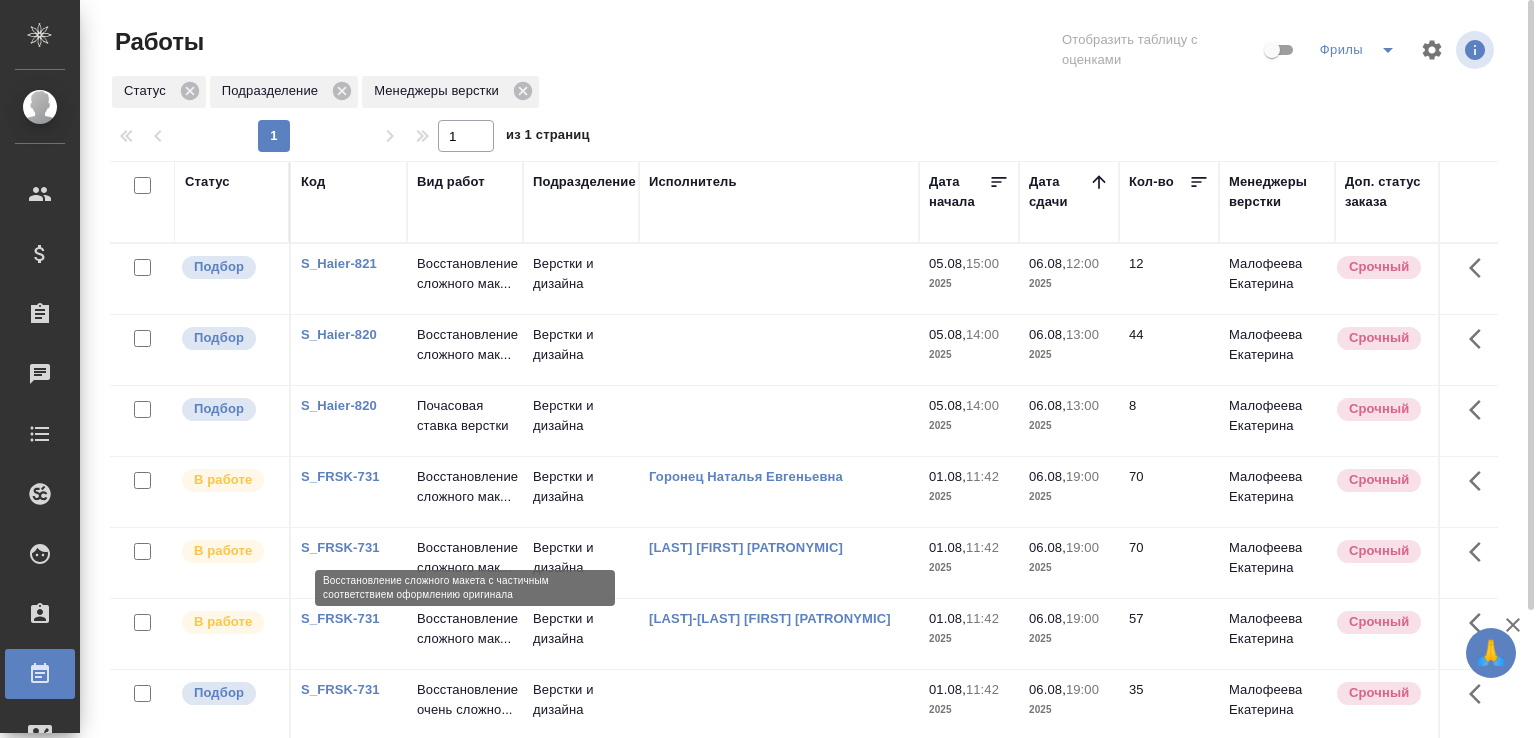 click on "Восстановление сложного мак..." at bounding box center [465, 487] 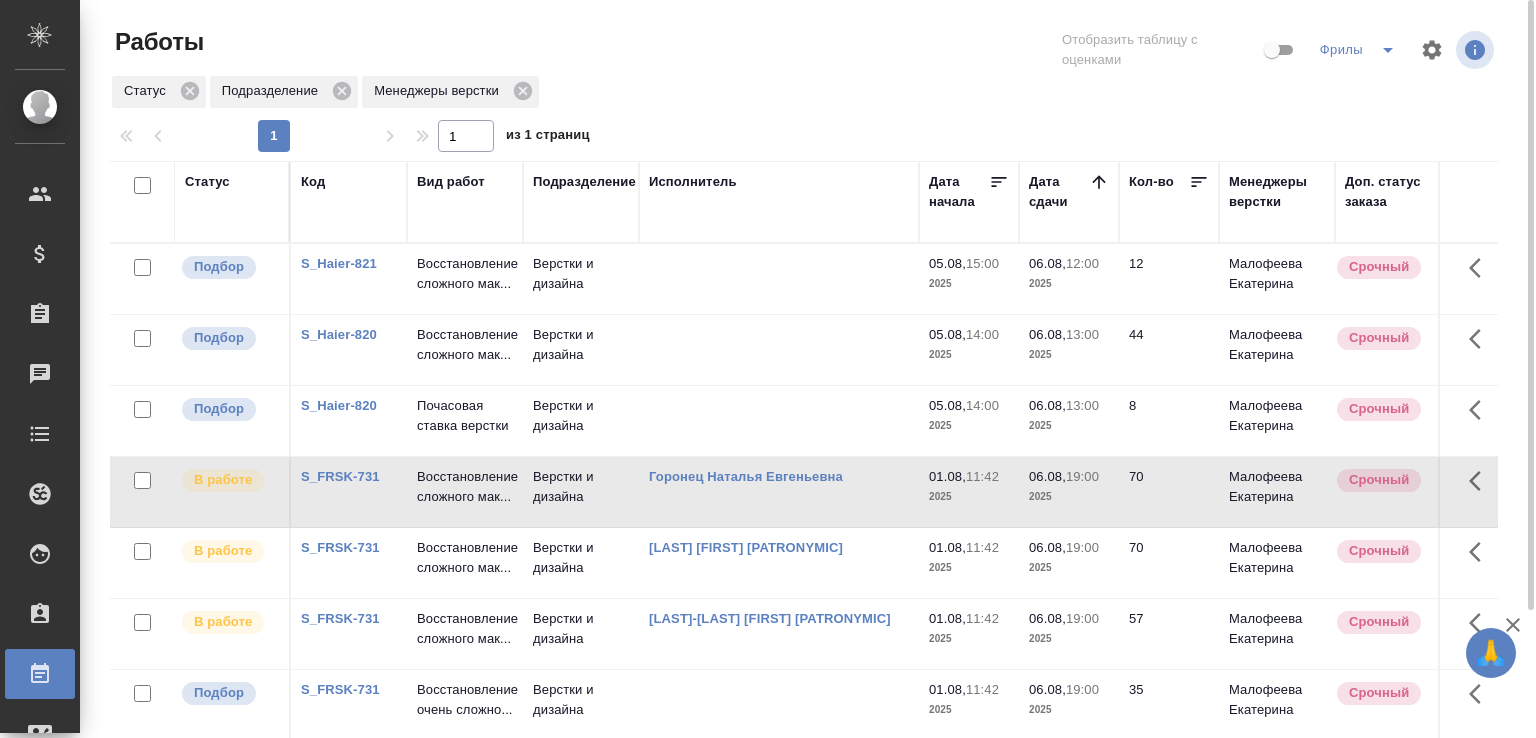 click 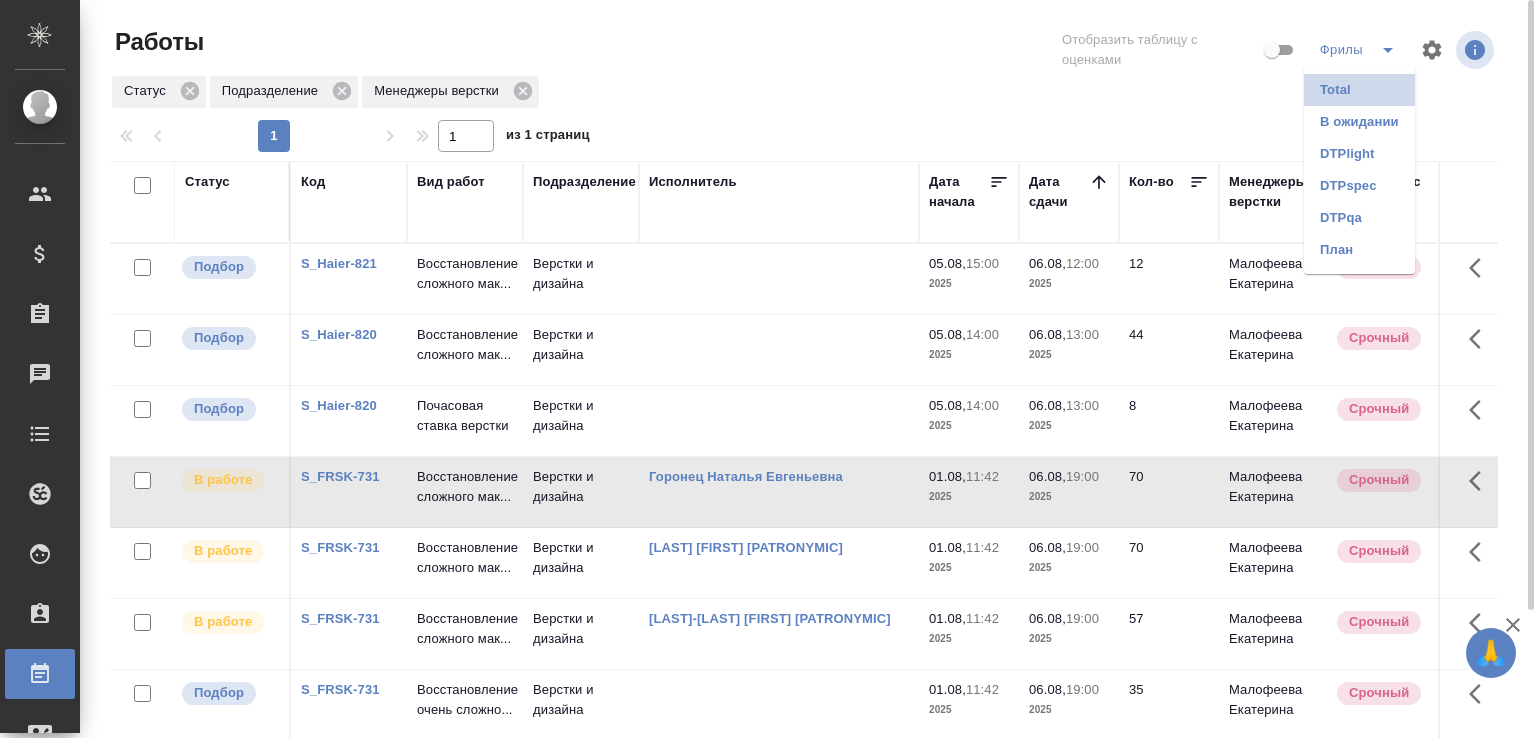 click on "Total" at bounding box center [1359, 90] 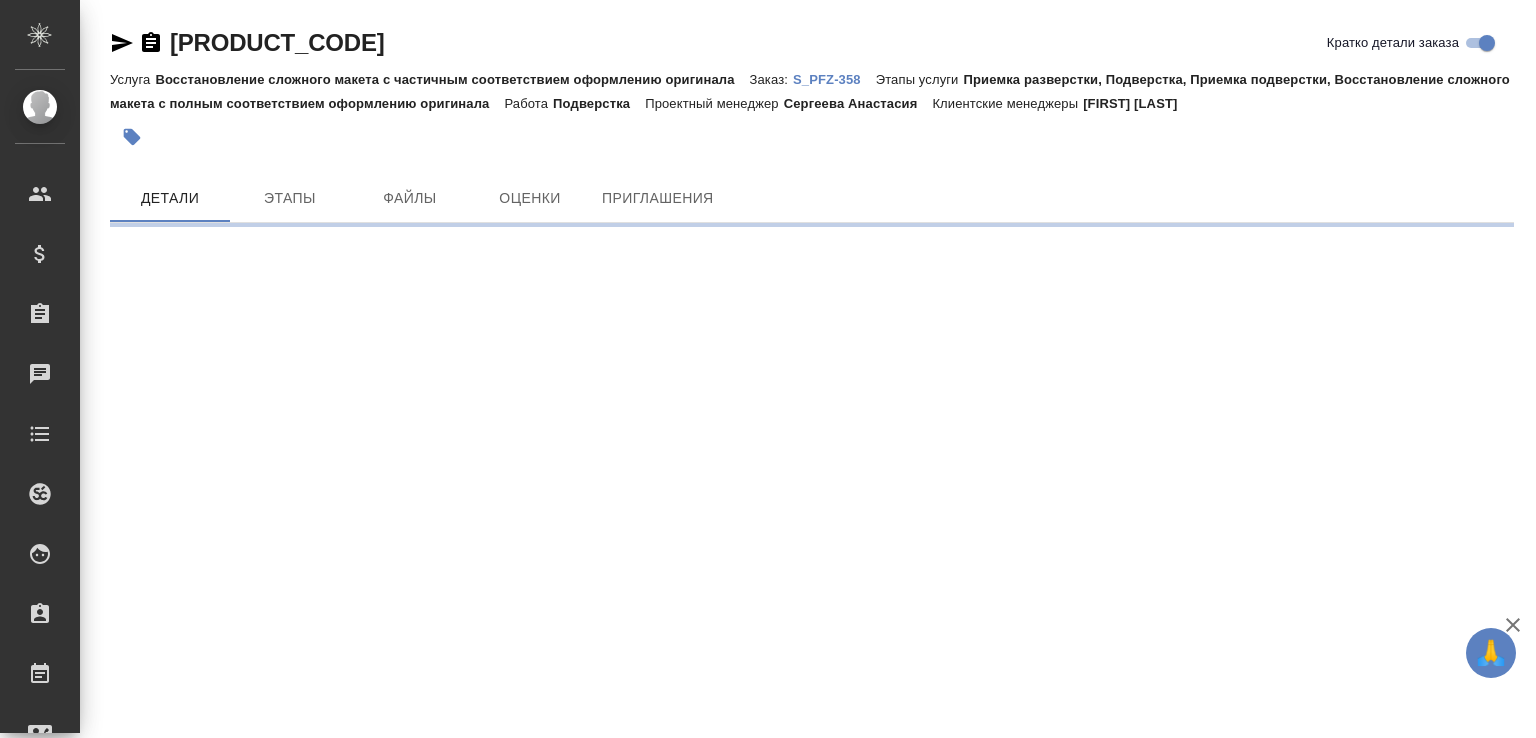scroll, scrollTop: 0, scrollLeft: 0, axis: both 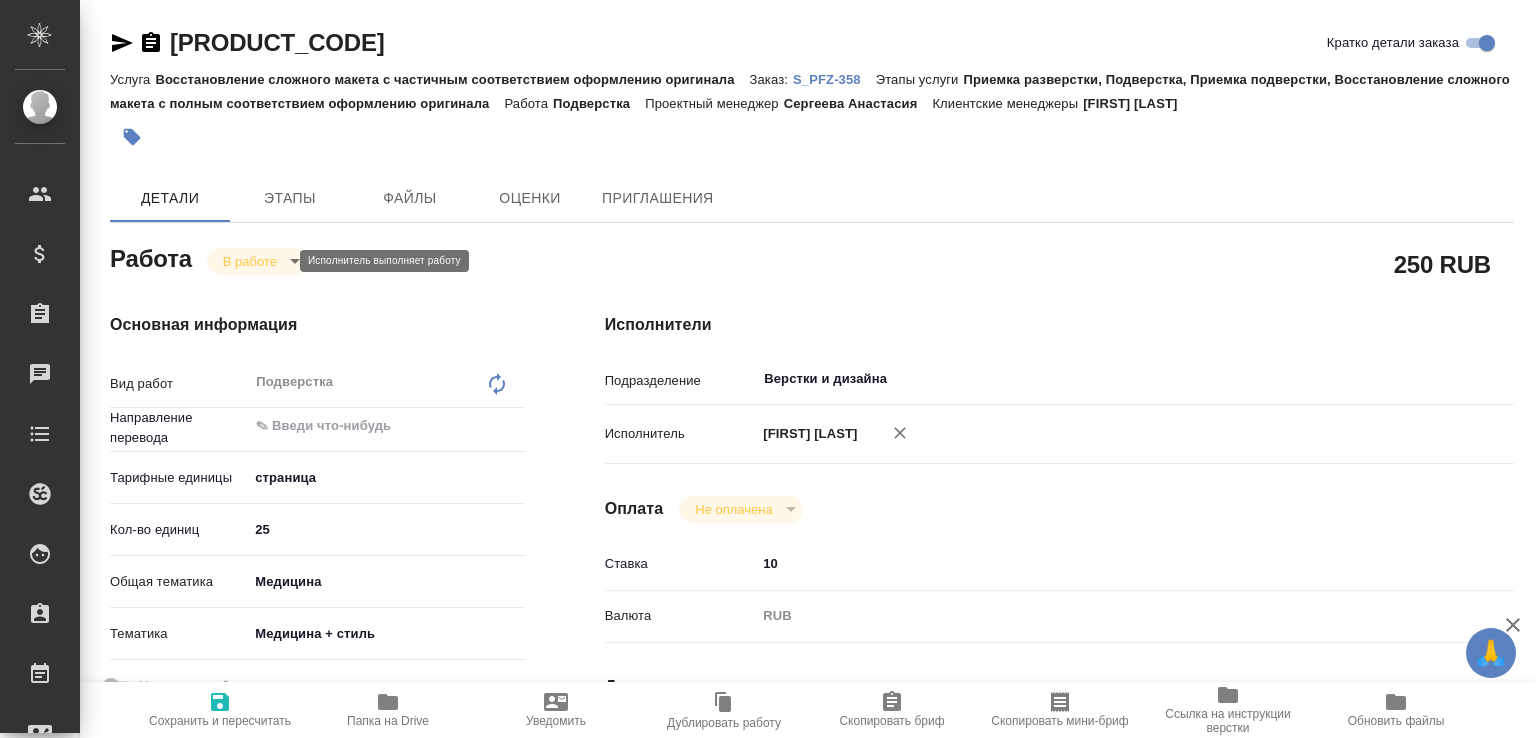 type on "x" 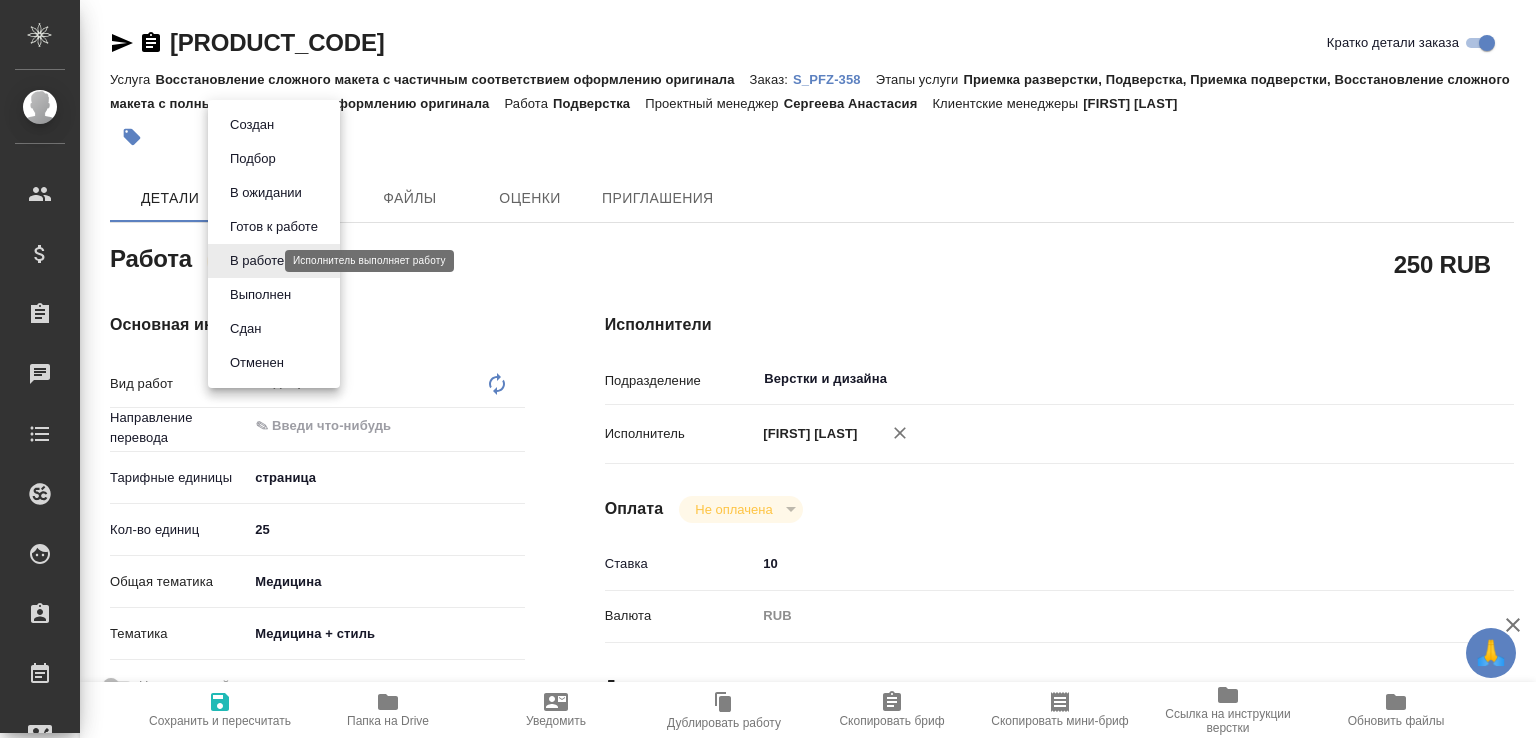 click on "🙏 .cls-1
fill:#fff;
AWATERA [LAST] [FIRST] e.[EMAIL_USER] Клиенты Спецификации Заказы Чаты Todo Проекты SC Исполнители Кандидаты Работы Входящие заявки Заявки на доставку Рекламации Проекты процессинга Конференции Выйти [PRODUCT_CODE] Кратко детали заказа Услуга Восстановление сложного макета с частичным соответствием оформлению оригинала Заказ: [PRODUCT_CODE] Этапы услуги Приемка разверстки, Подверстка, Приемка подверстки, Восстановление сложного макета с полным соответствием оформлению оригинала Работа Подверстка Проектный менеджер [LAST] [FIRST] Этапы" at bounding box center [768, 369] 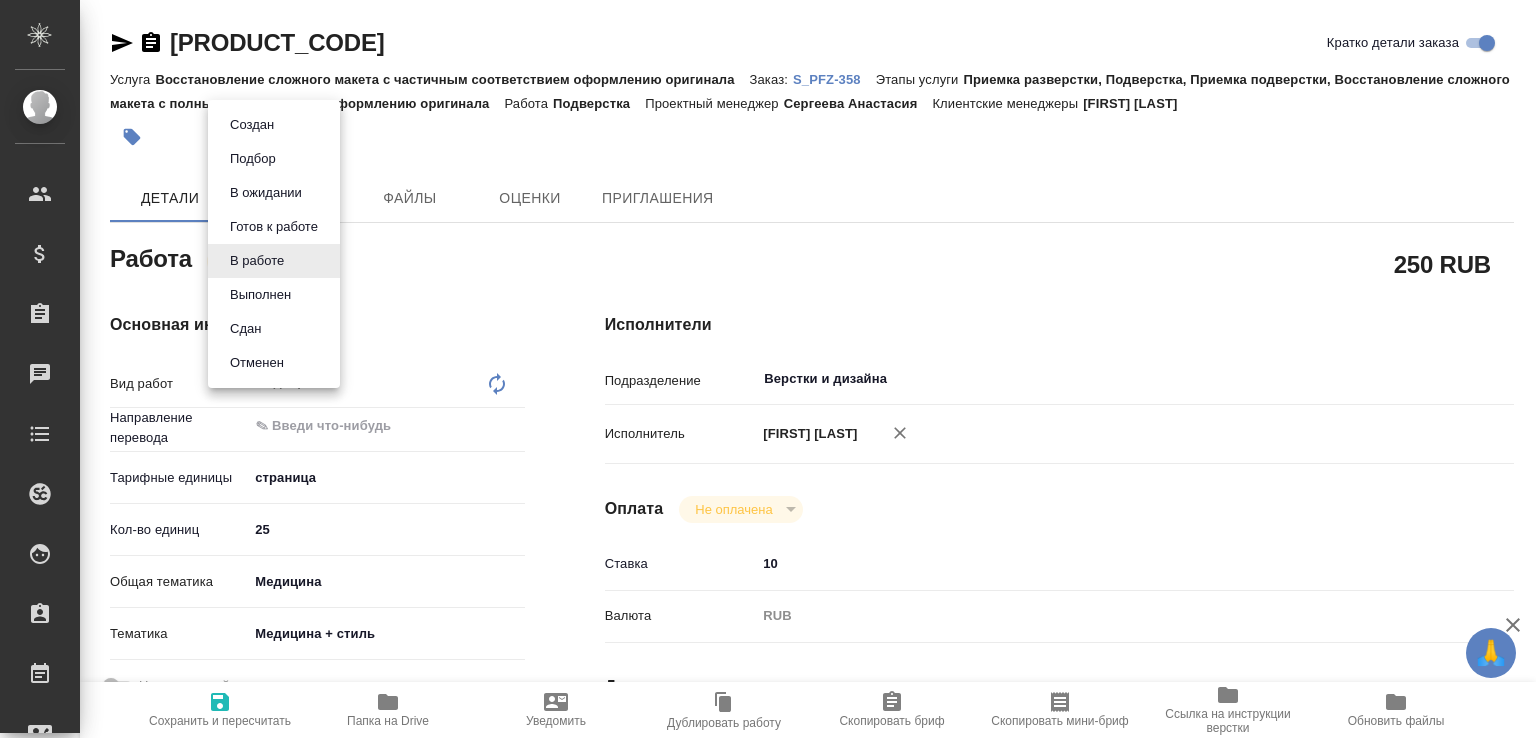 type on "x" 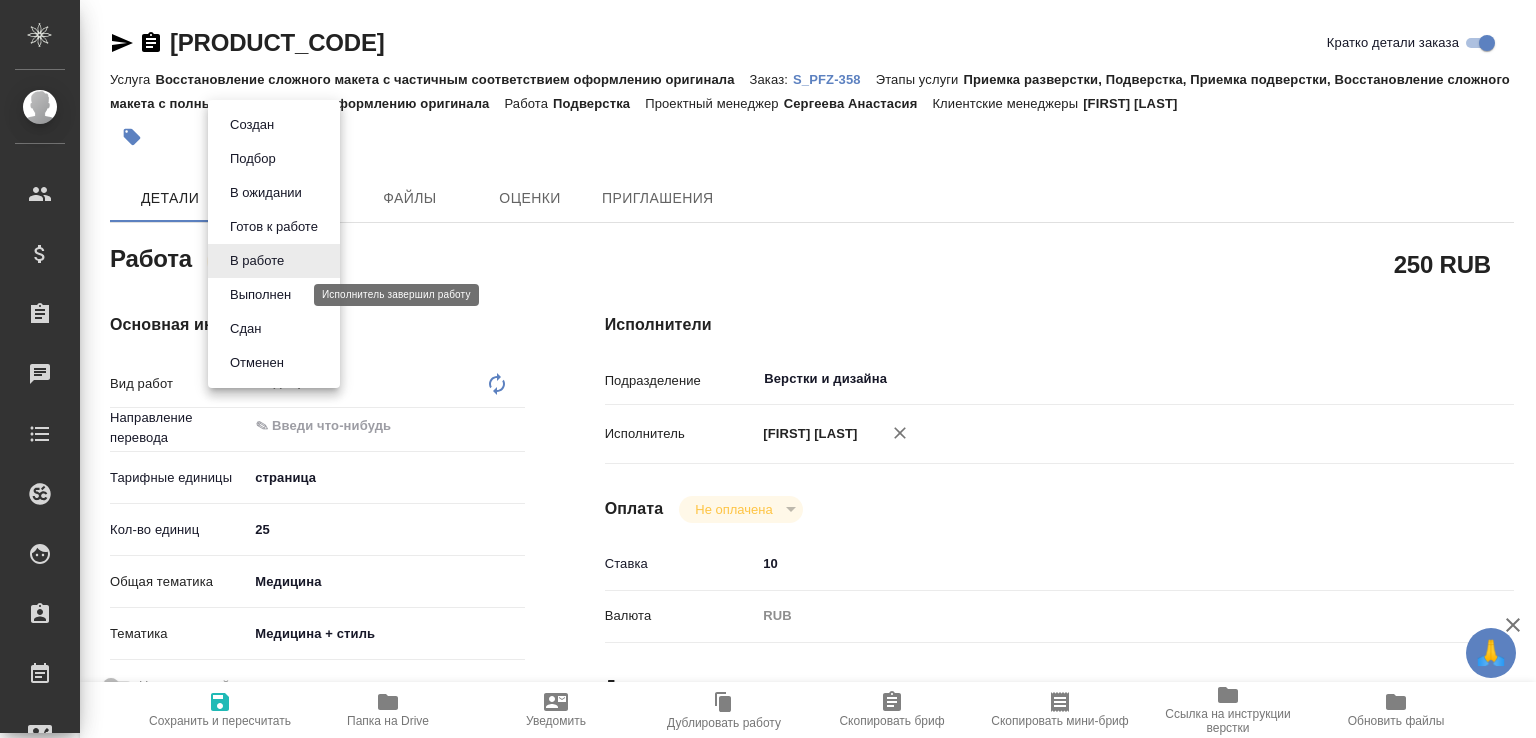 type on "x" 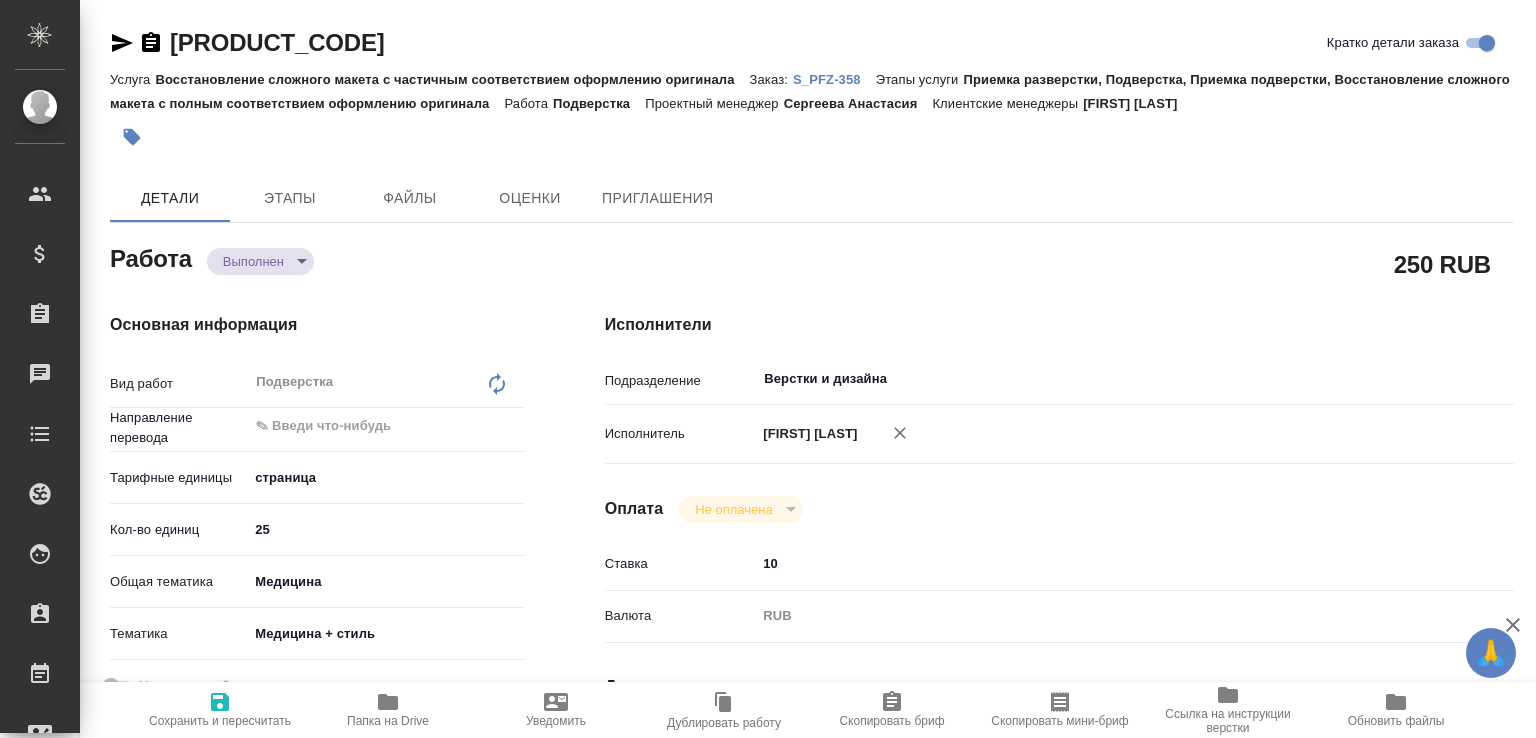 type on "x" 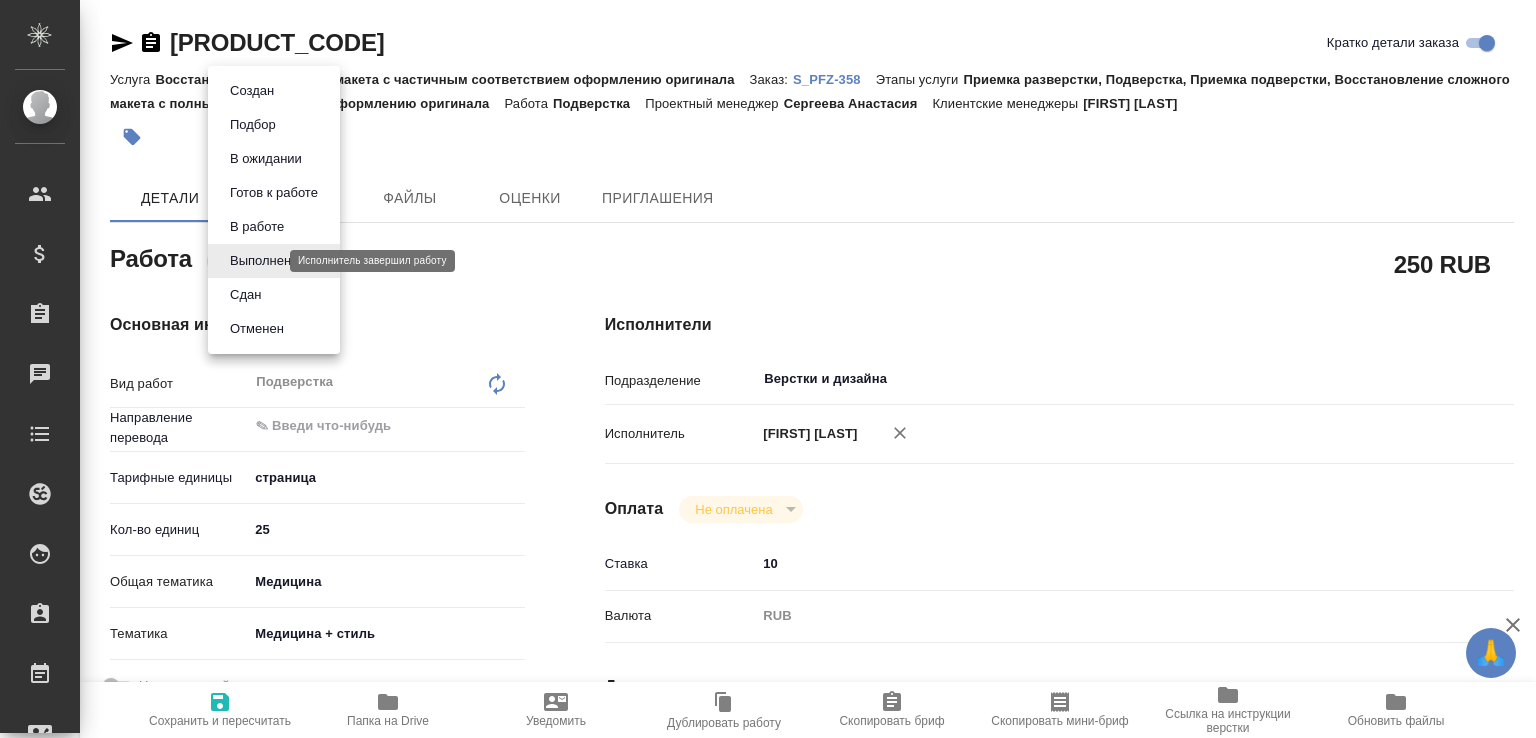 click on "🙏 .cls-1
fill:#fff;
AWATERA [LAST] [FIRST] e.[EMAIL_USER] Клиенты Спецификации Заказы Чаты Todo Проекты SC Исполнители Кандидаты Работы Входящие заявки Заявки на доставку Рекламации Проекты процессинга Конференции Выйти [PRODUCT_CODE] Кратко детали заказа Услуга Восстановление сложного макета с частичным соответствием оформлению оригинала Заказ: [PRODUCT_CODE] Этапы услуги Приемка разверстки, Подверстка, Приемка подверстки, Восстановление сложного макета с полным соответствием оформлению оригинала Работа Подверстка Проектный менеджер [LAST] [FIRST] Этапы" at bounding box center [768, 369] 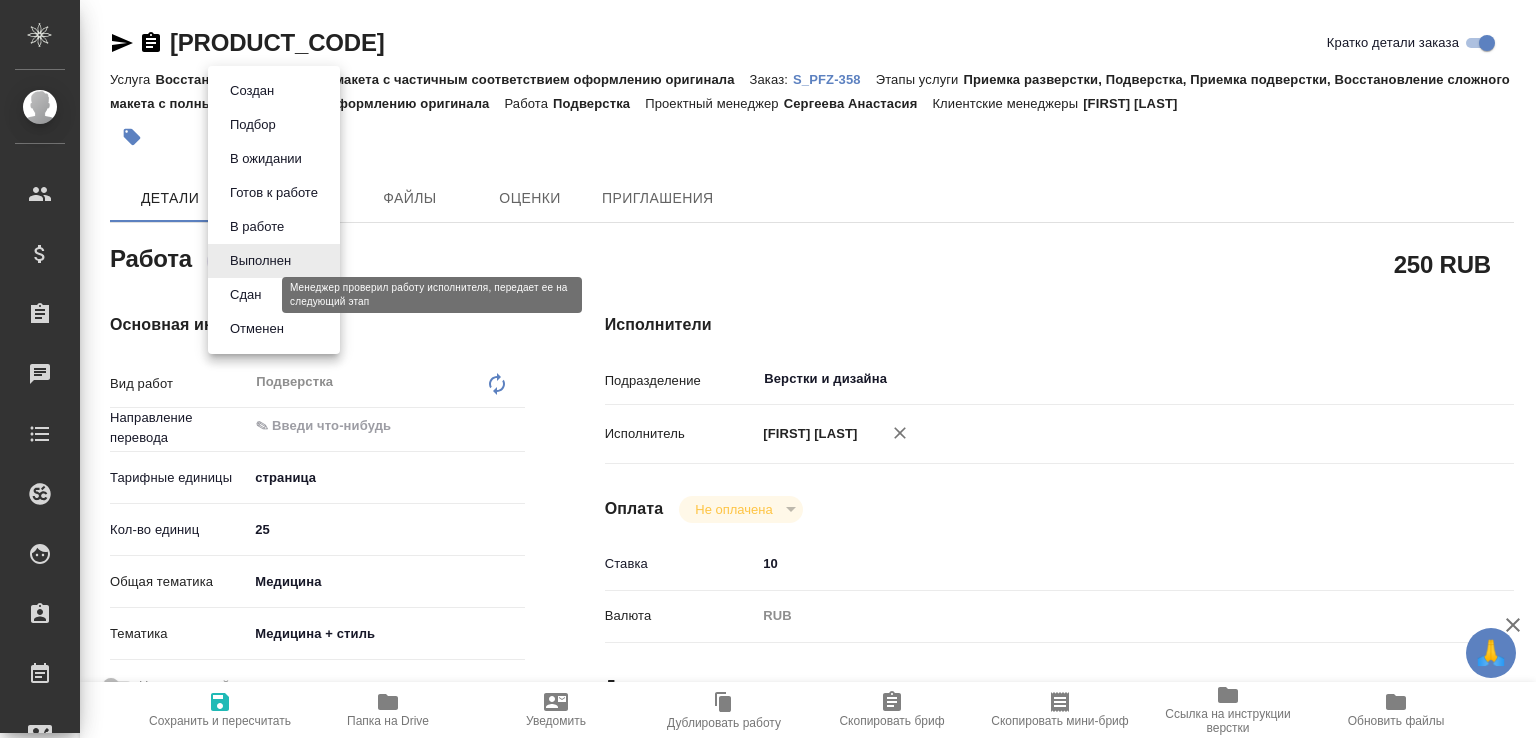 click on "Сдан" at bounding box center [245, 295] 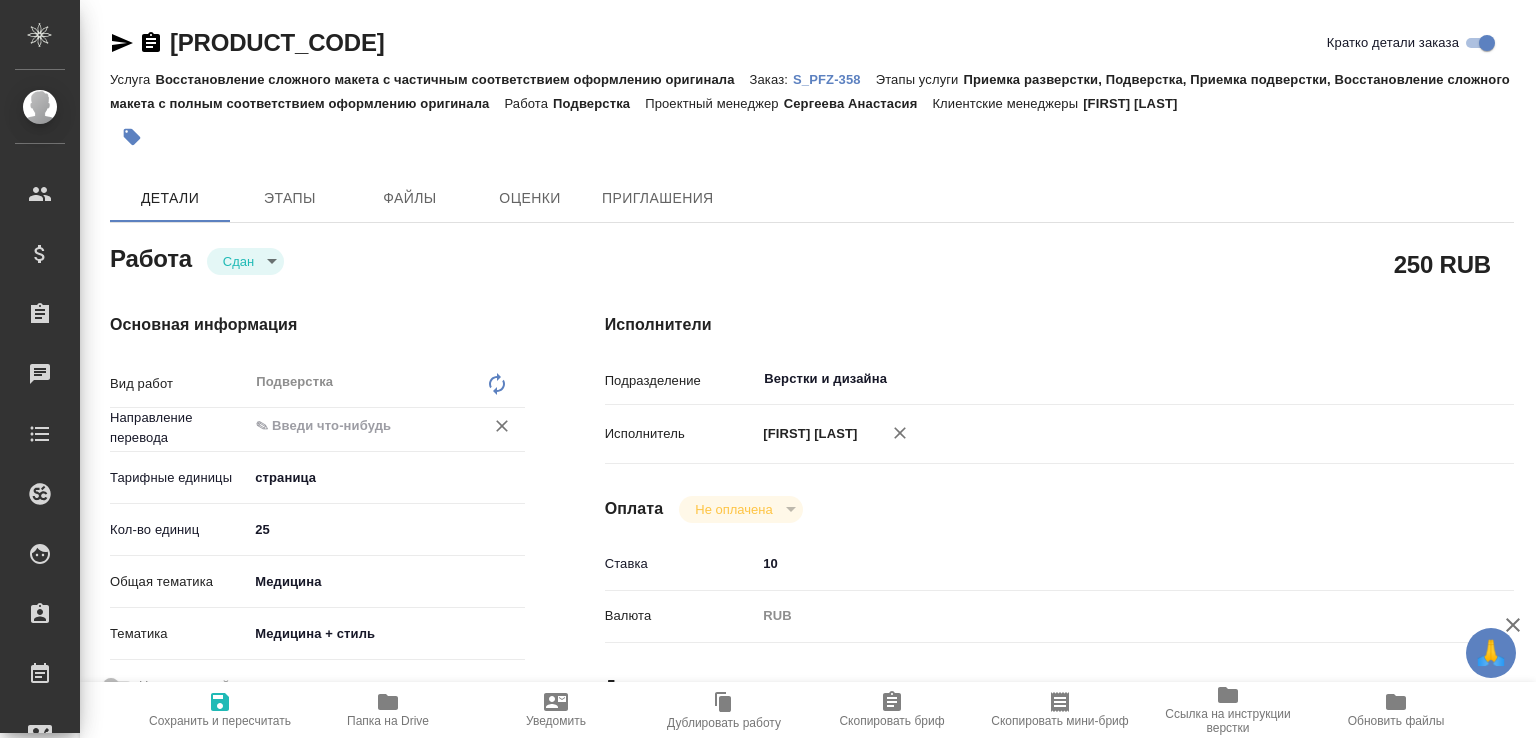 type on "x" 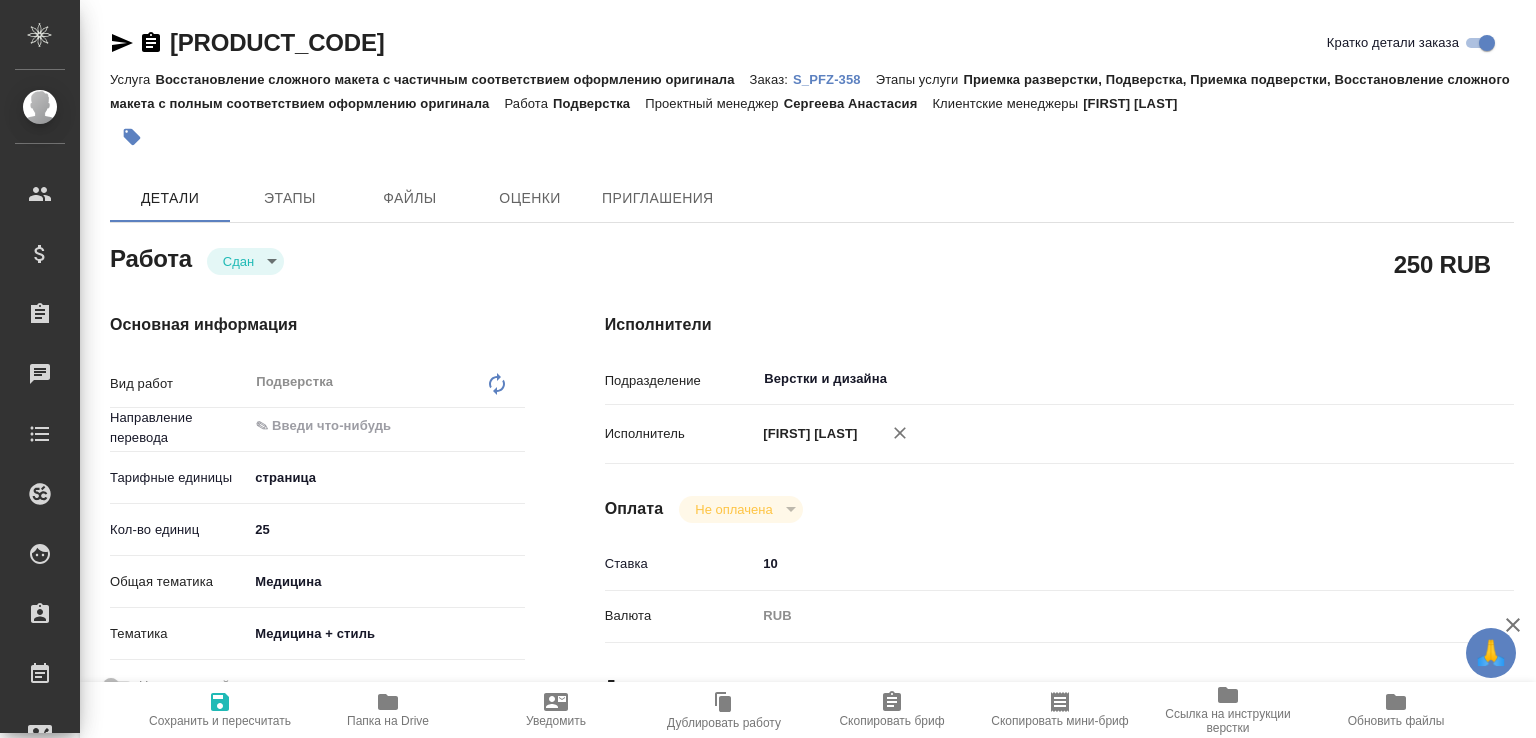 type on "x" 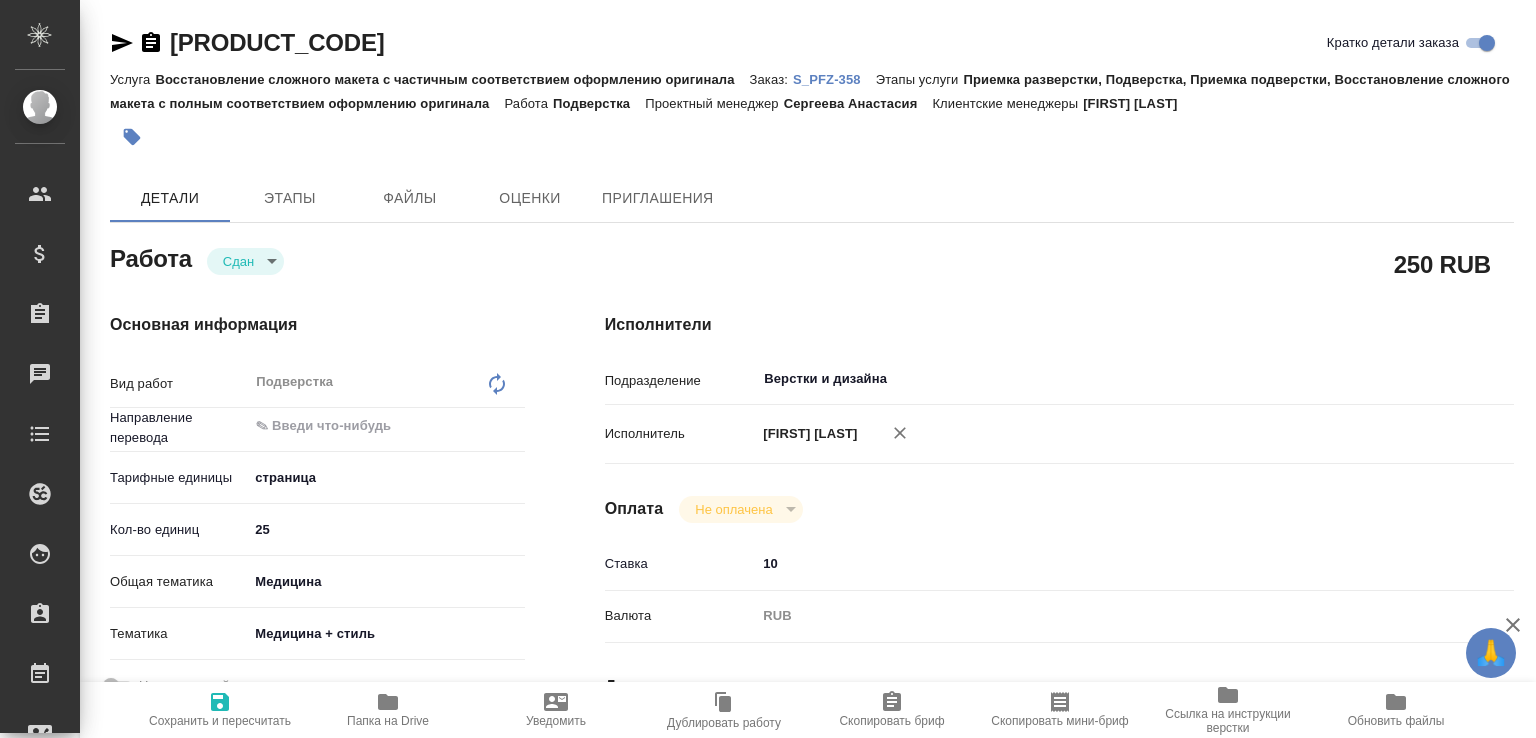 click on "S_PFZ-358" at bounding box center [834, 79] 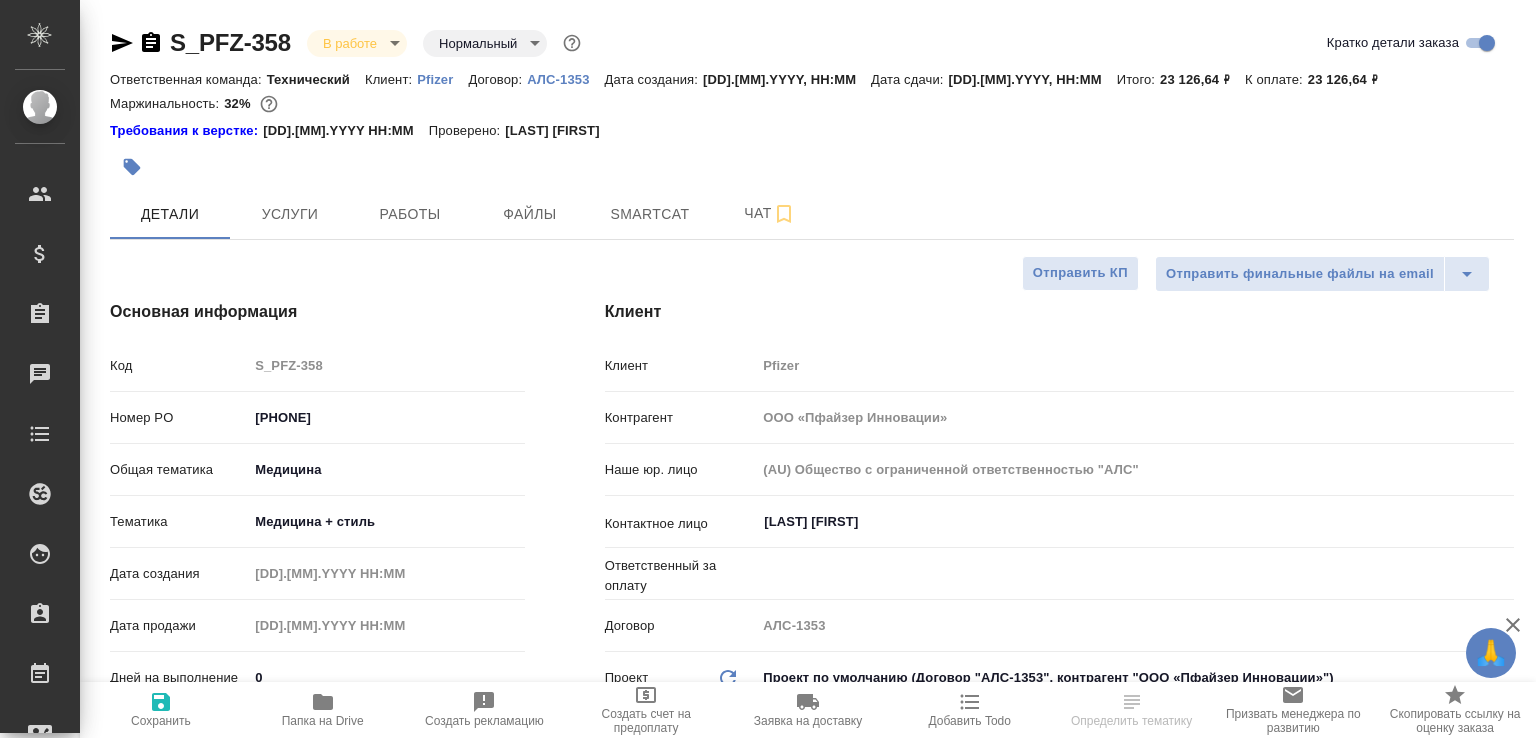 select on "RU" 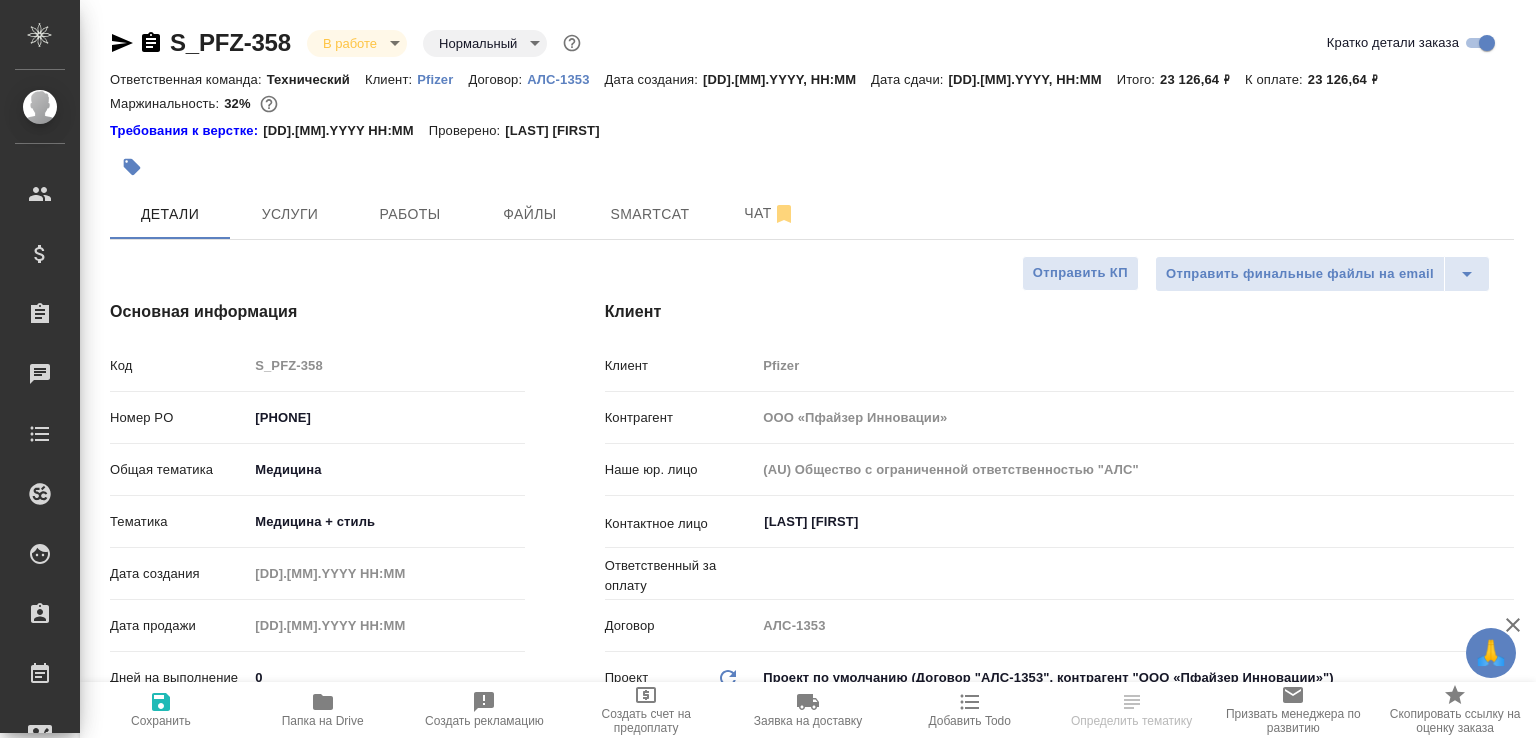 scroll, scrollTop: 0, scrollLeft: 0, axis: both 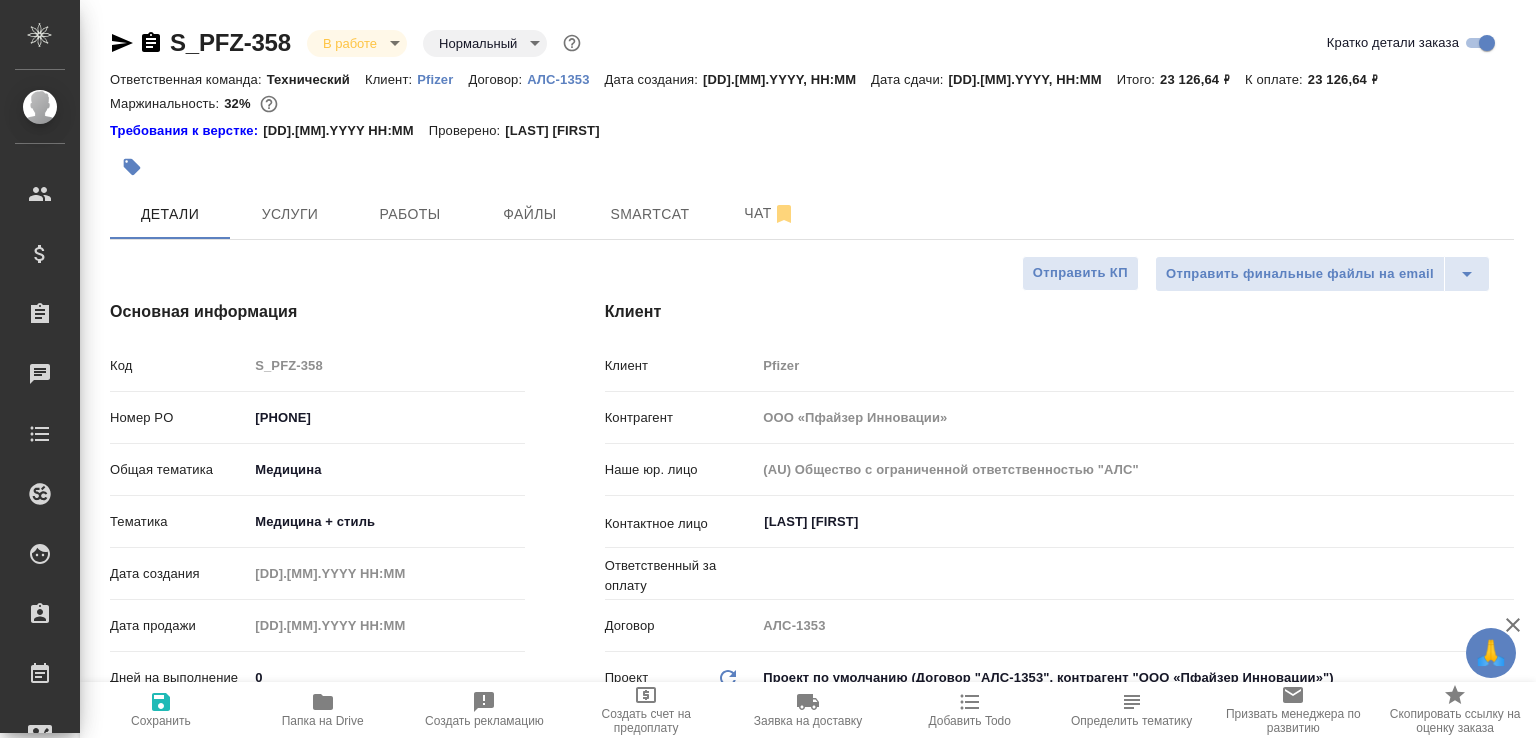 type on "x" 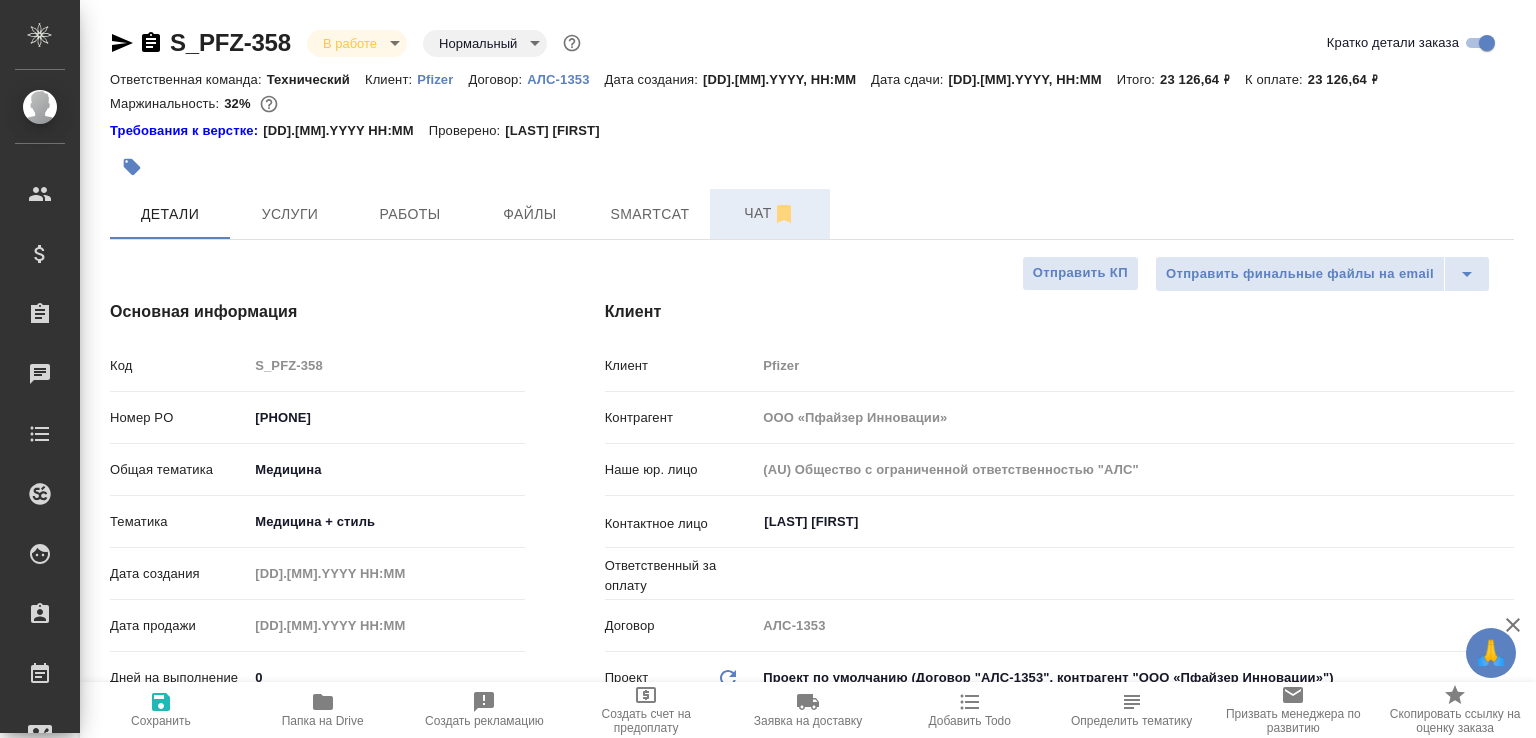drag, startPoint x: 753, startPoint y: 201, endPoint x: 741, endPoint y: 206, distance: 13 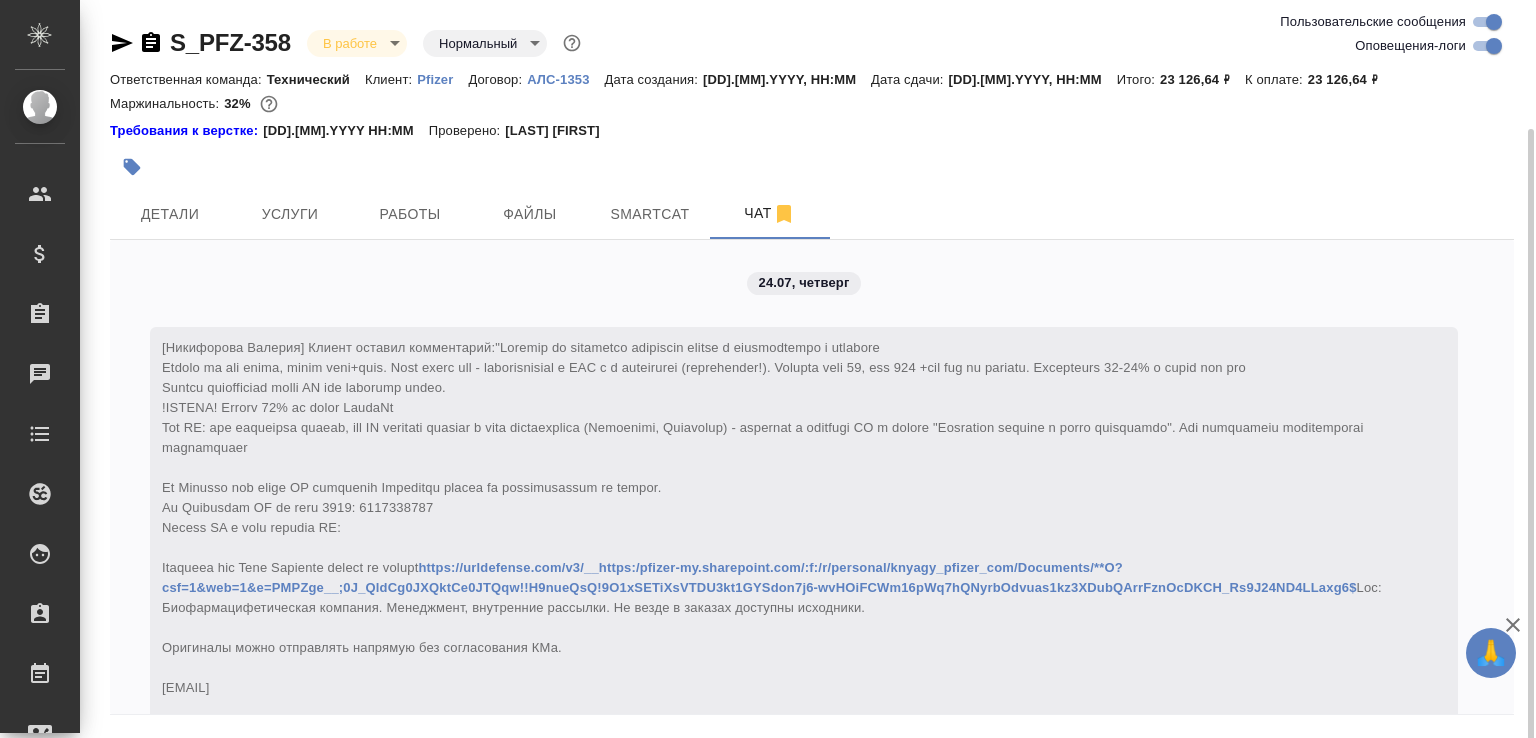 scroll, scrollTop: 15850, scrollLeft: 0, axis: vertical 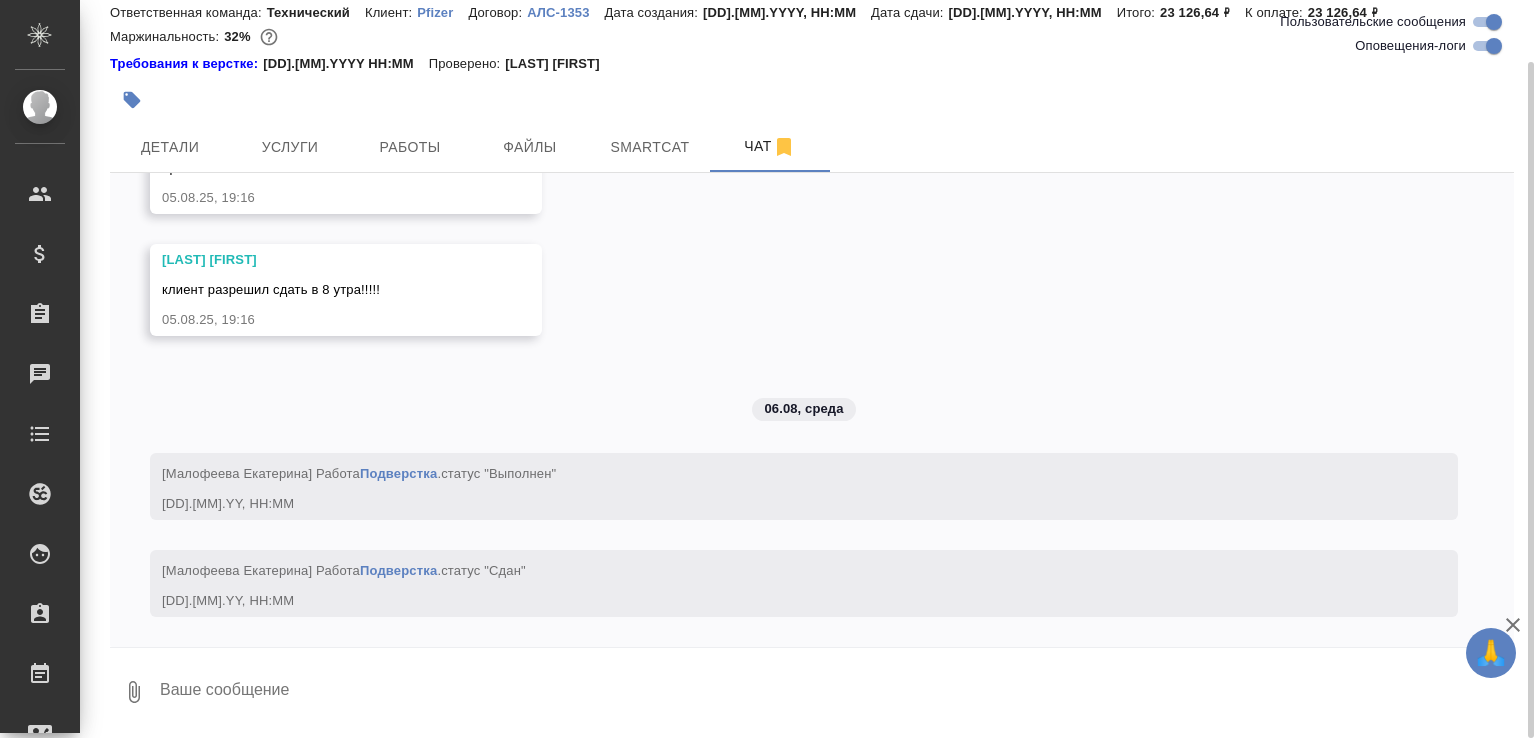 click at bounding box center [836, 692] 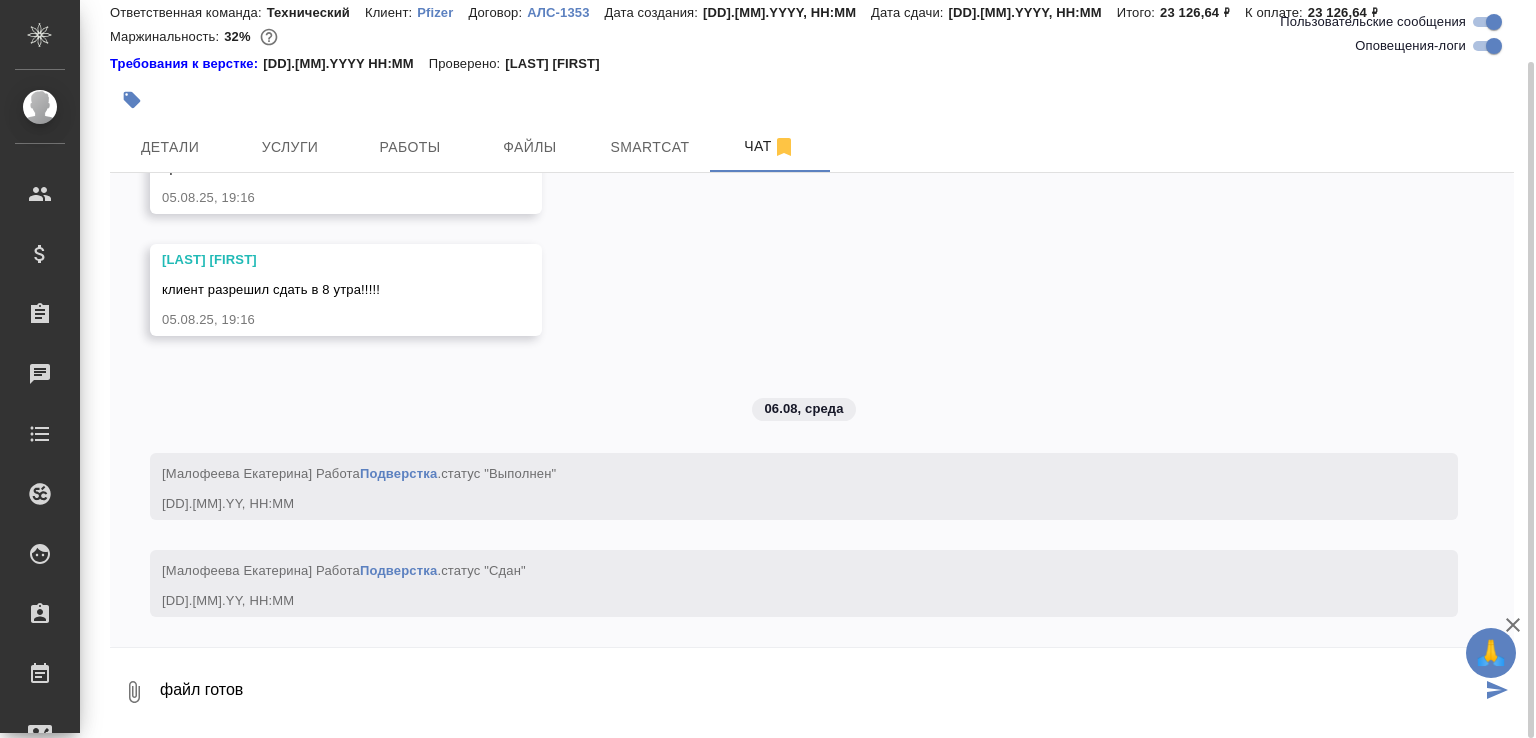 paste on "https://drive.awatera.com/apps/files/files/9918424?dir=/Shares/PFIZER/Orders/S_PFZ-358/Final" 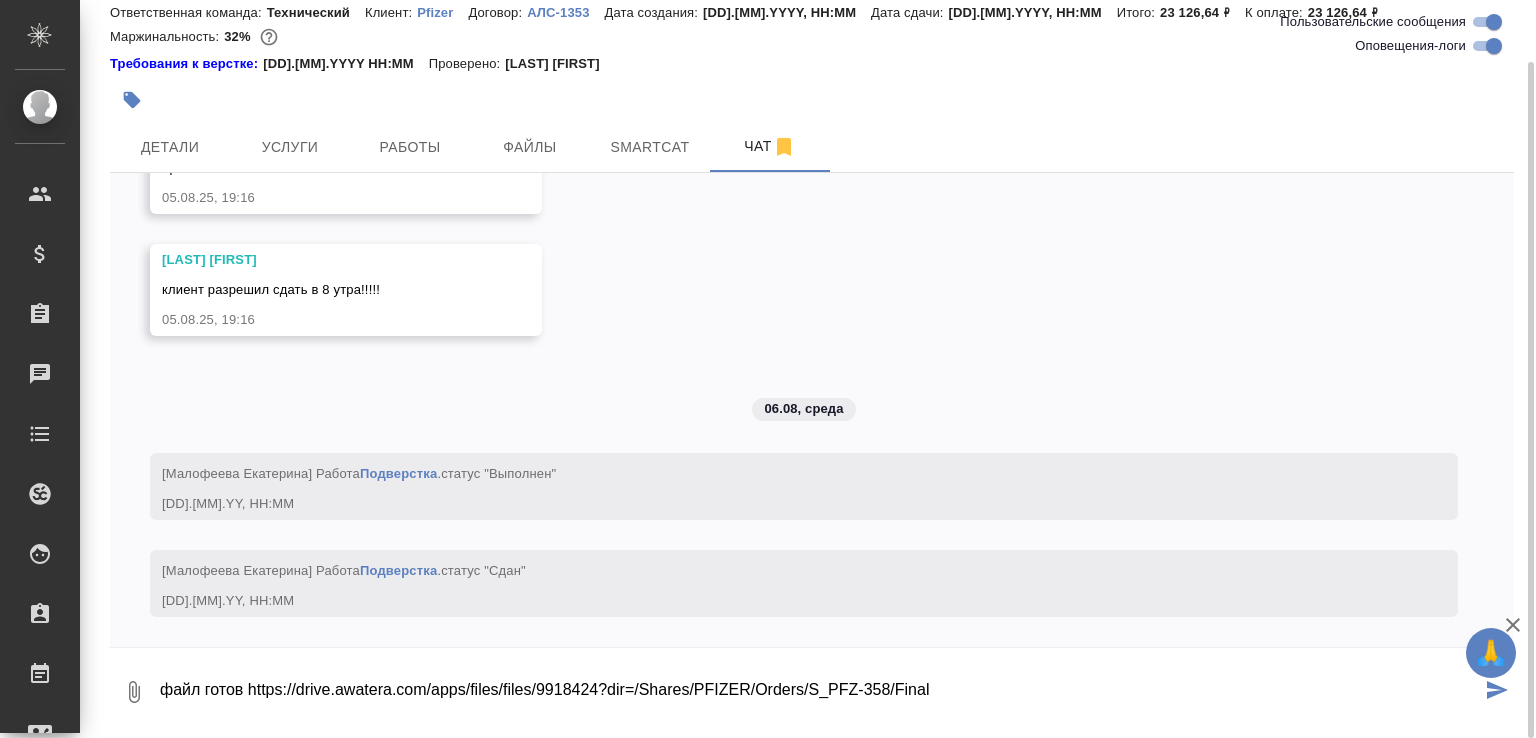 type on "файл готов https://drive.awatera.com/apps/files/files/9918424?dir=/Shares/PFIZER/Orders/S_PFZ-358/Final" 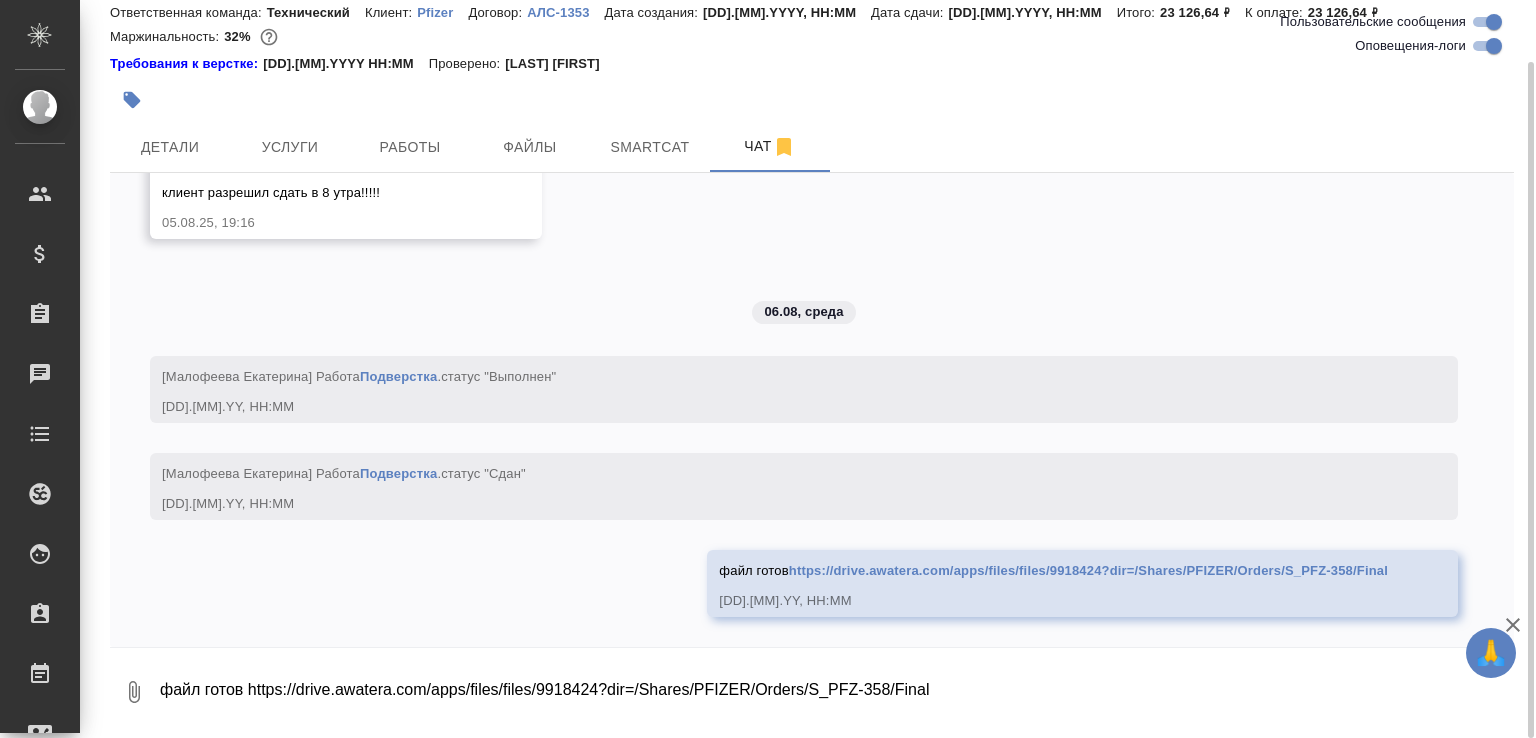 scroll, scrollTop: 16043, scrollLeft: 0, axis: vertical 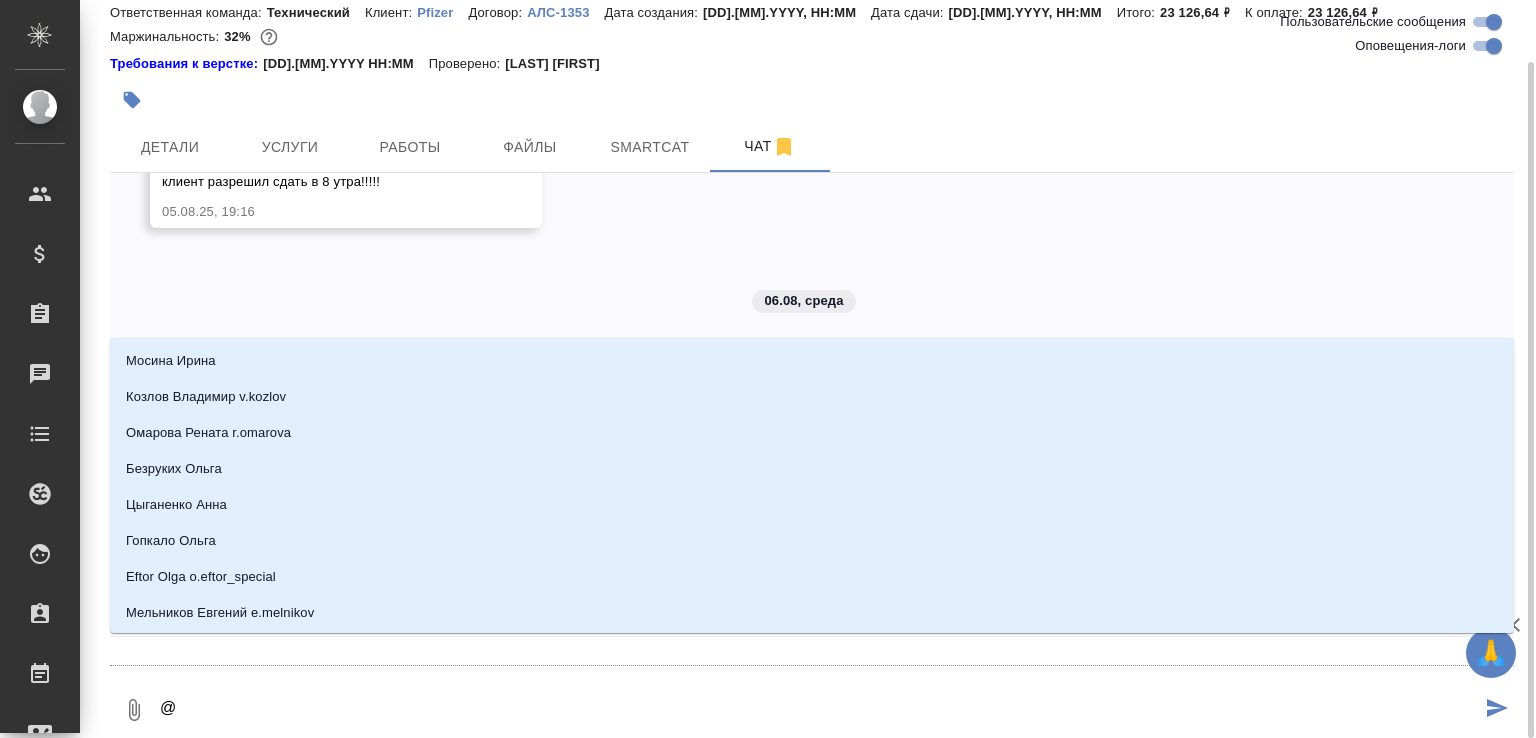 type on "@б" 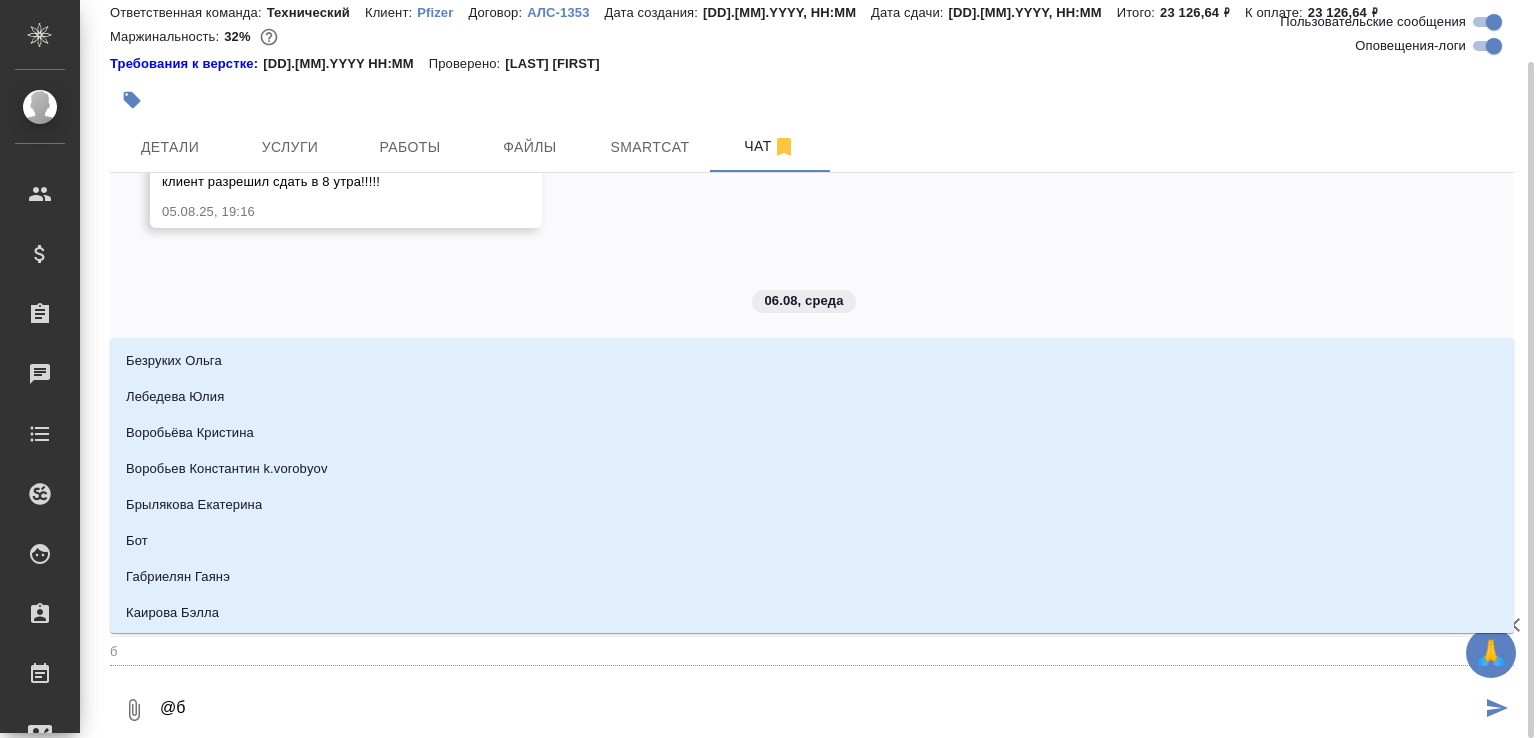 type on "@бе" 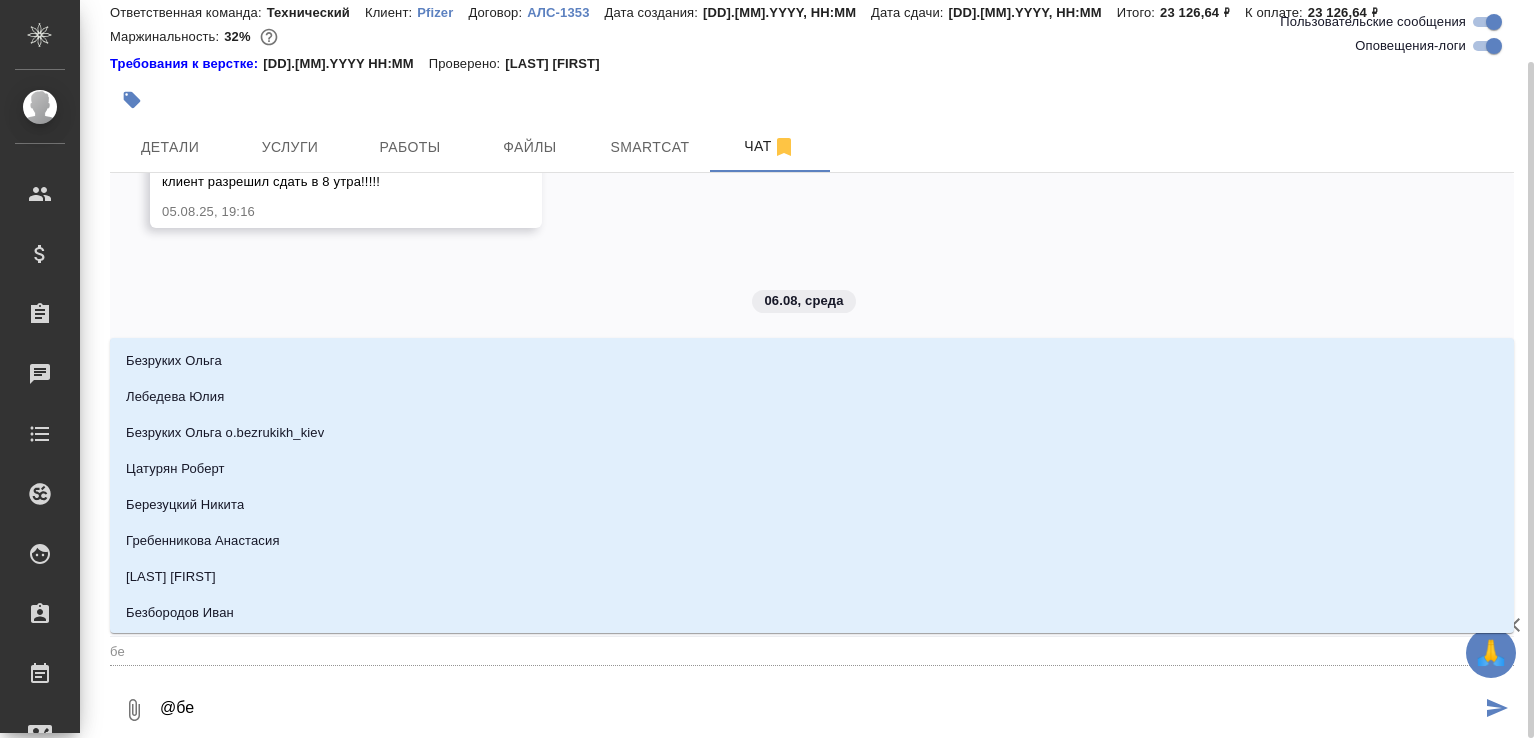 type on "@бел" 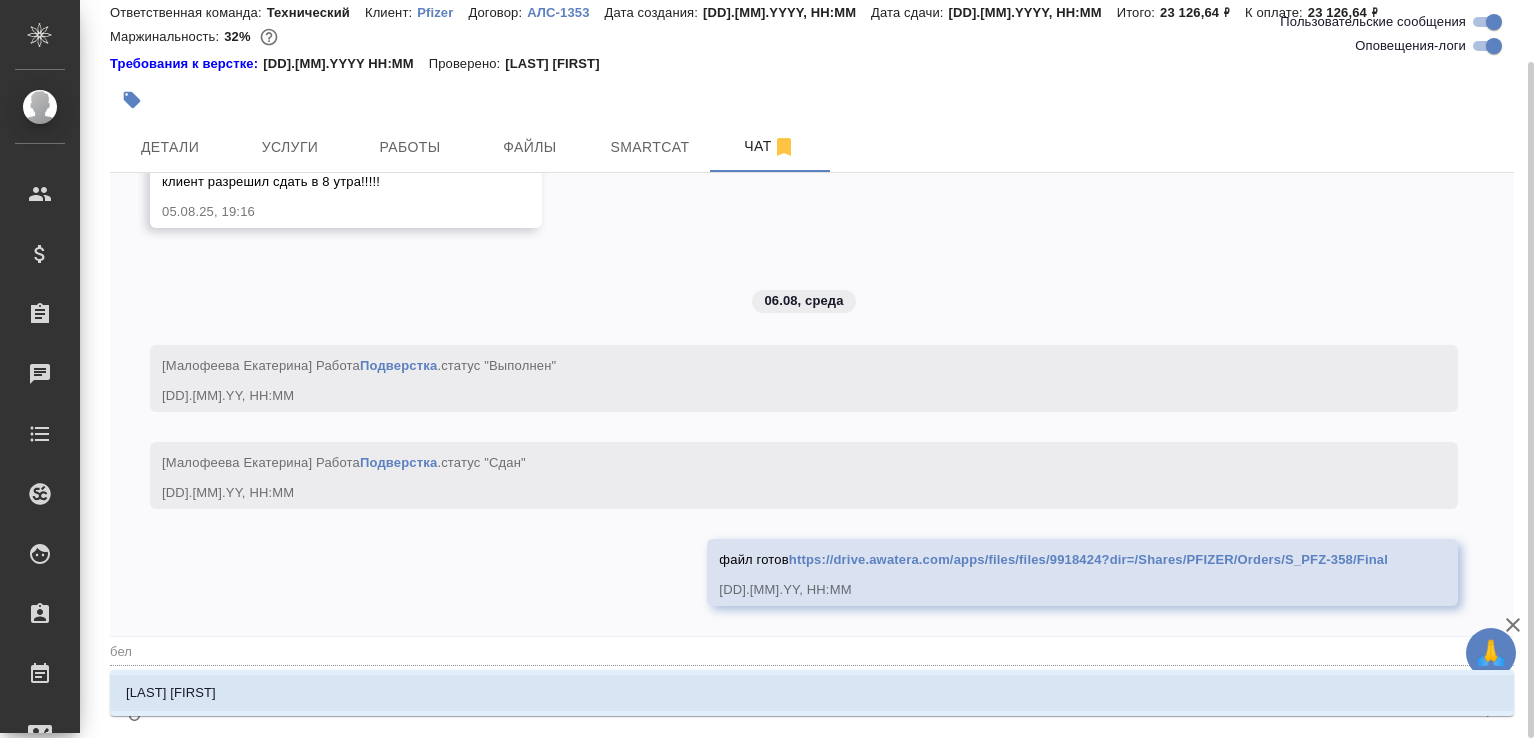 type on "@беля" 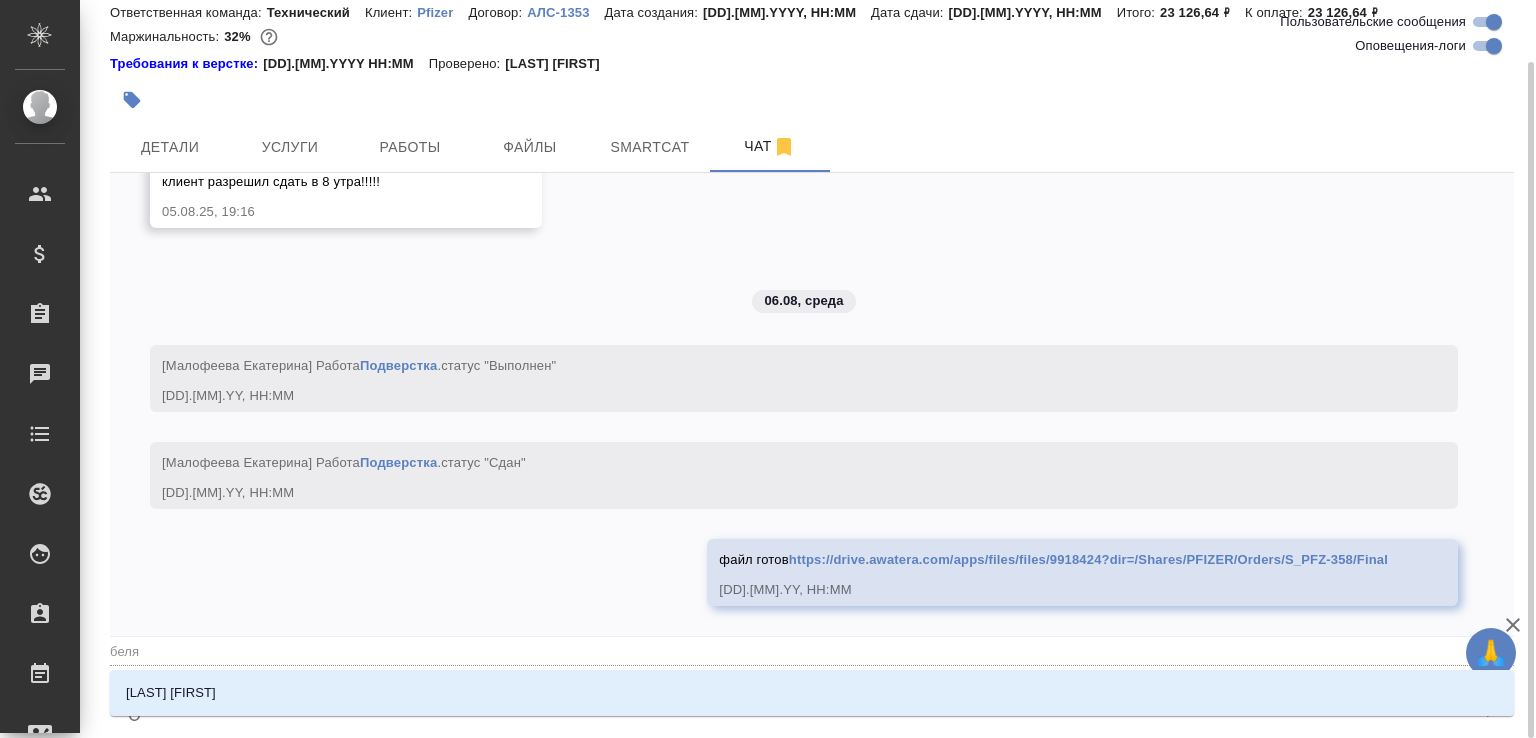 click on "Белякова Юлия" at bounding box center [812, 693] 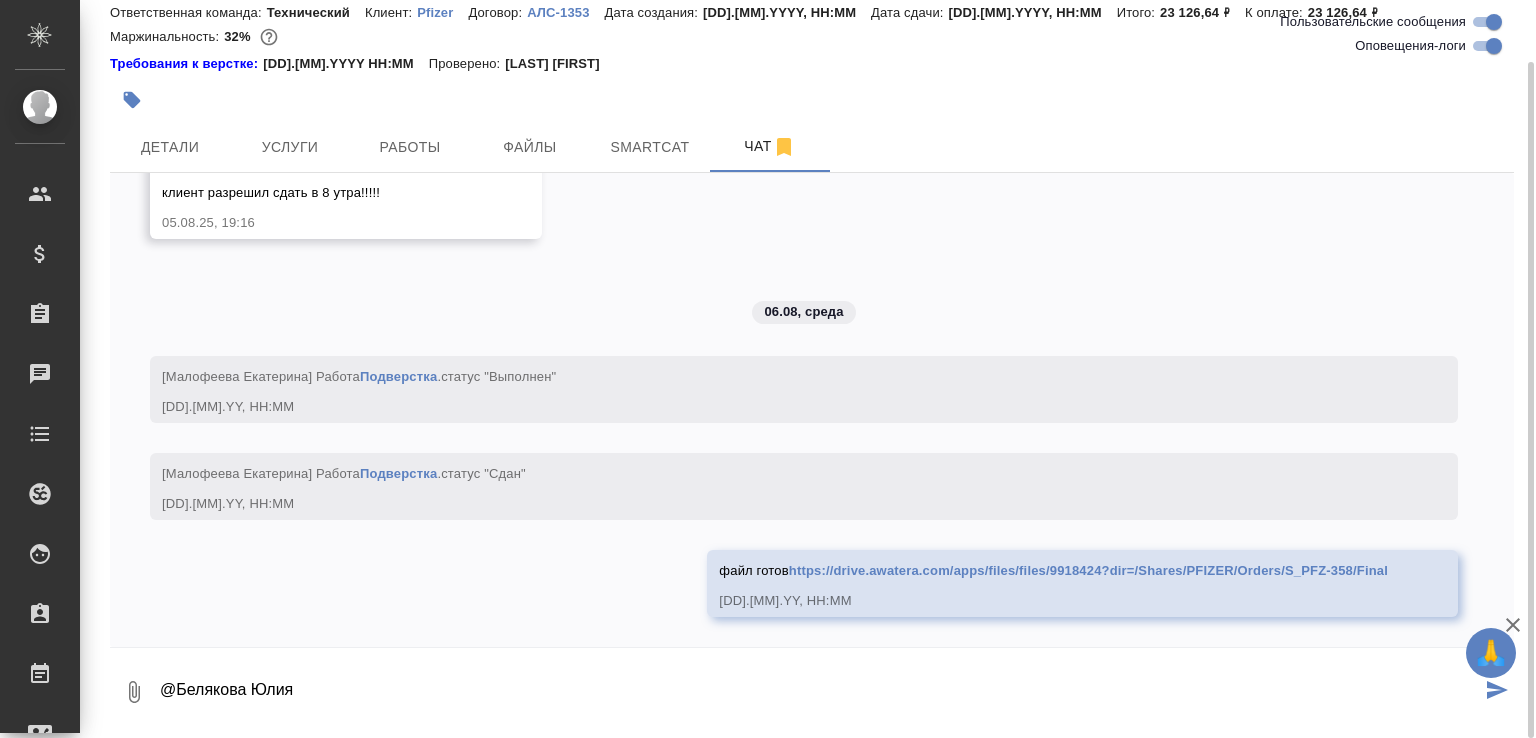 type on "@Белякова Юлия" 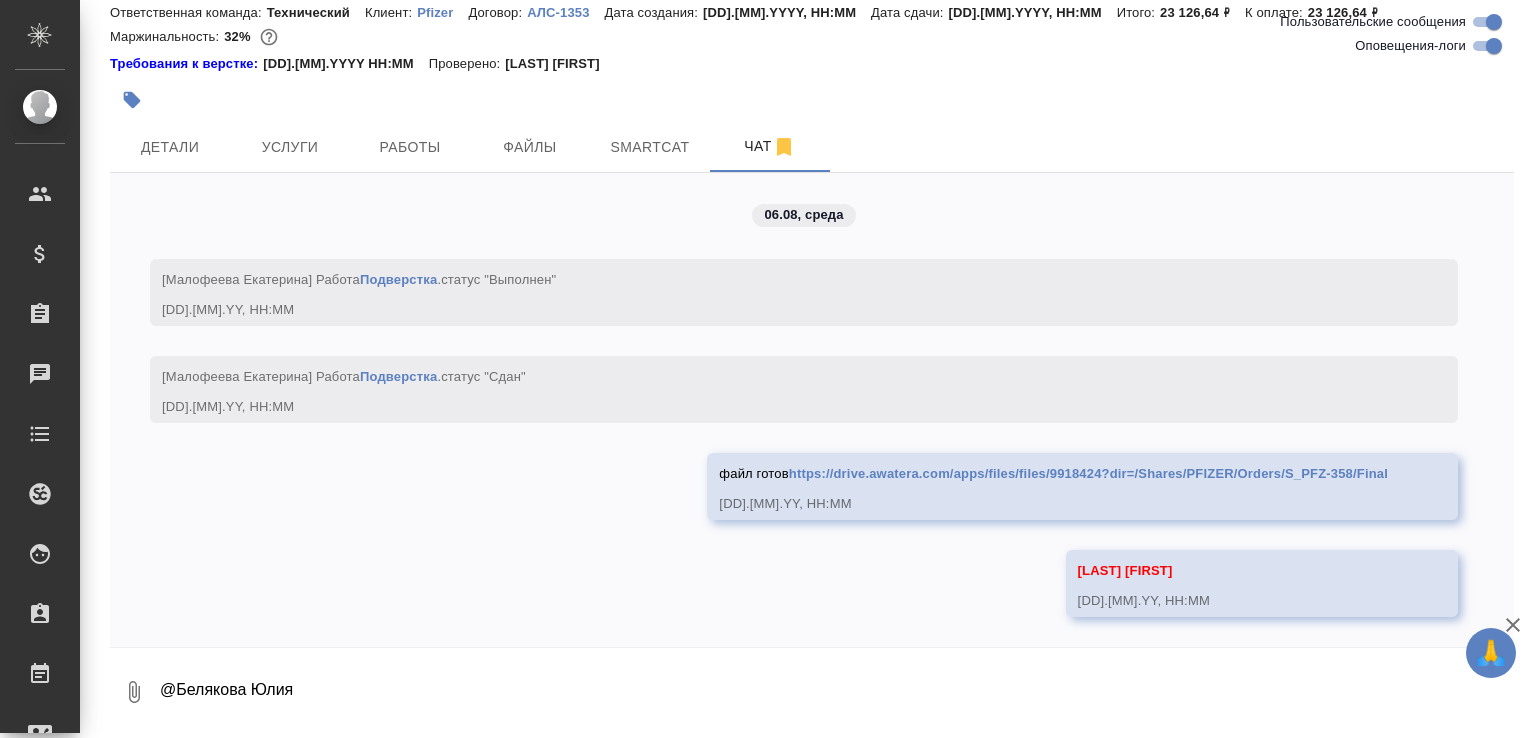 scroll, scrollTop: 16160, scrollLeft: 0, axis: vertical 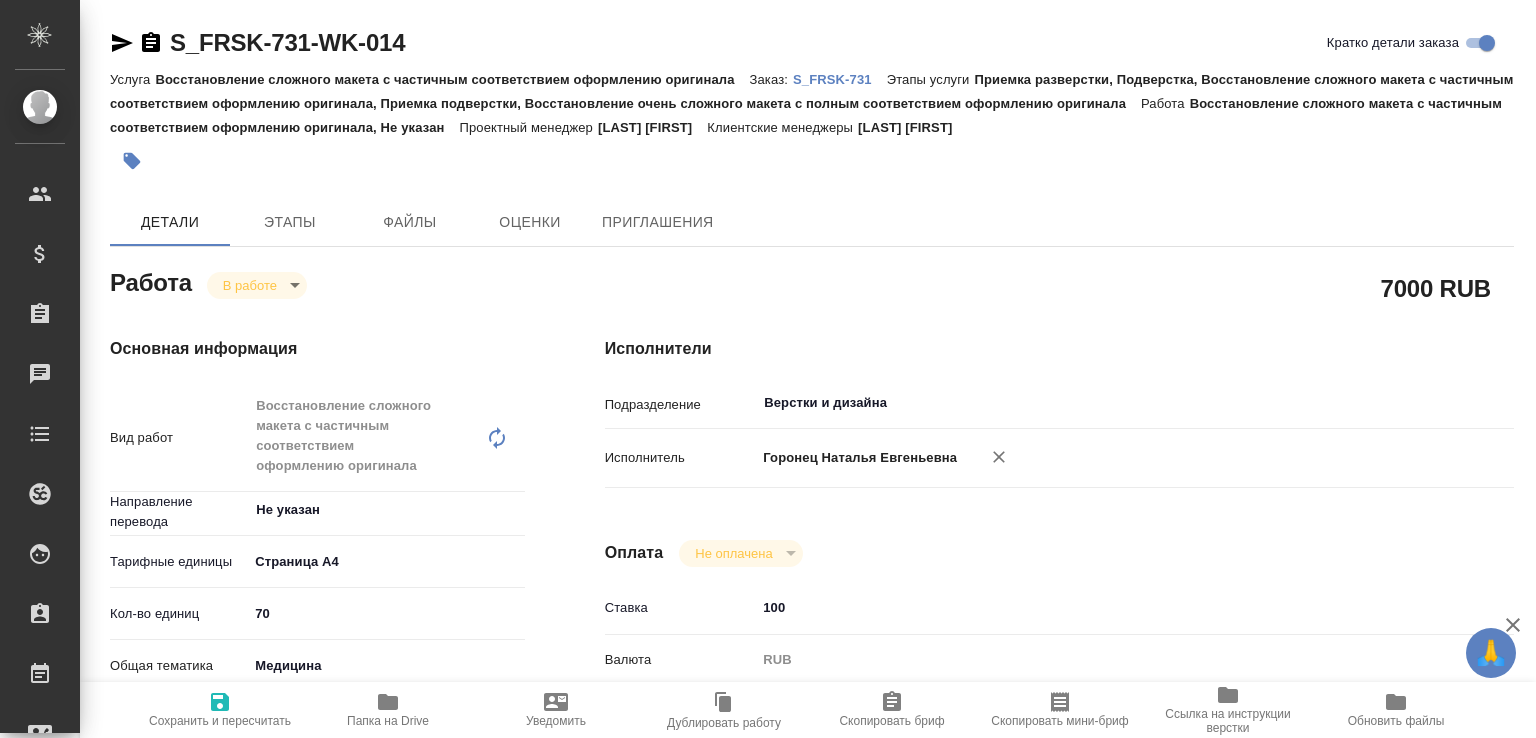 click on "Папка на Drive" at bounding box center [388, 721] 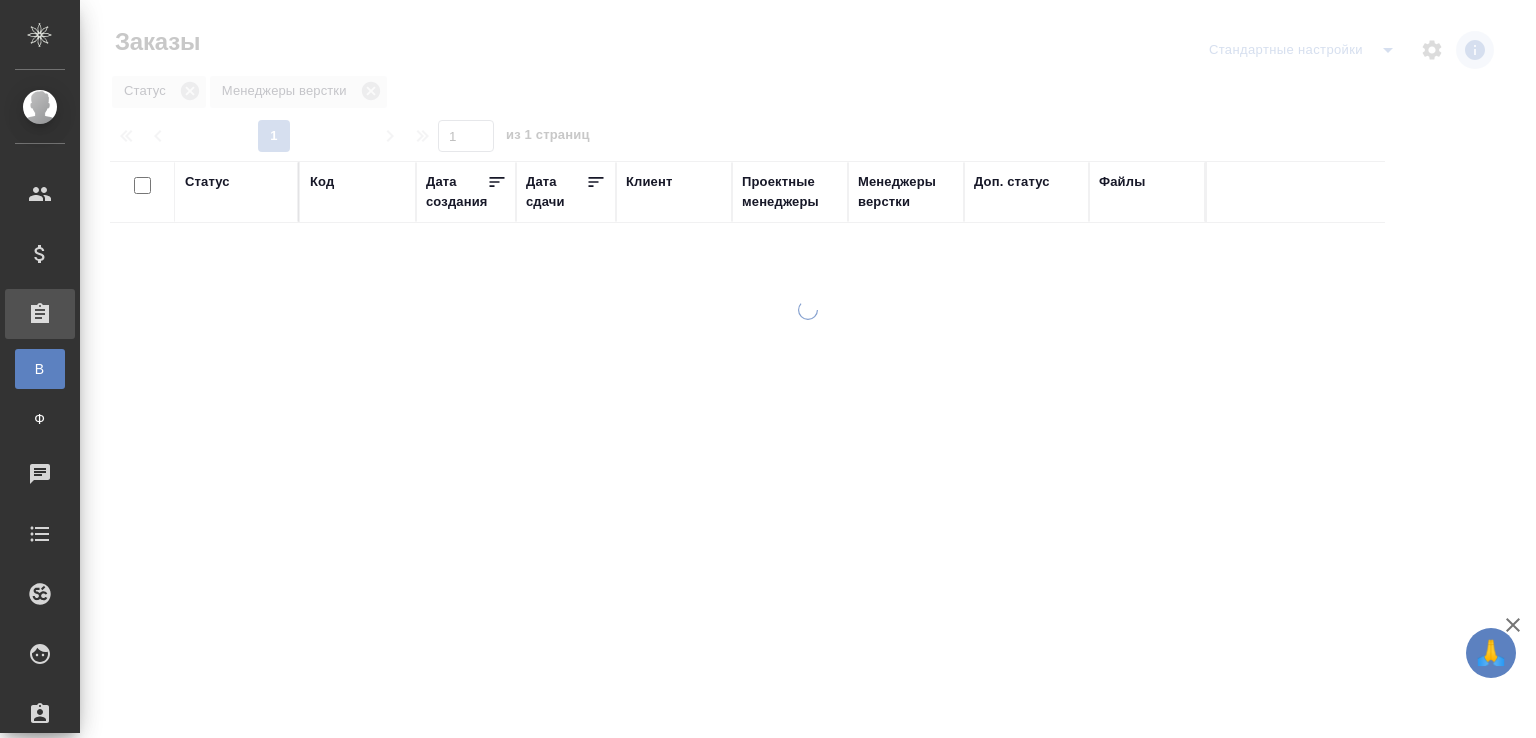 scroll, scrollTop: 0, scrollLeft: 0, axis: both 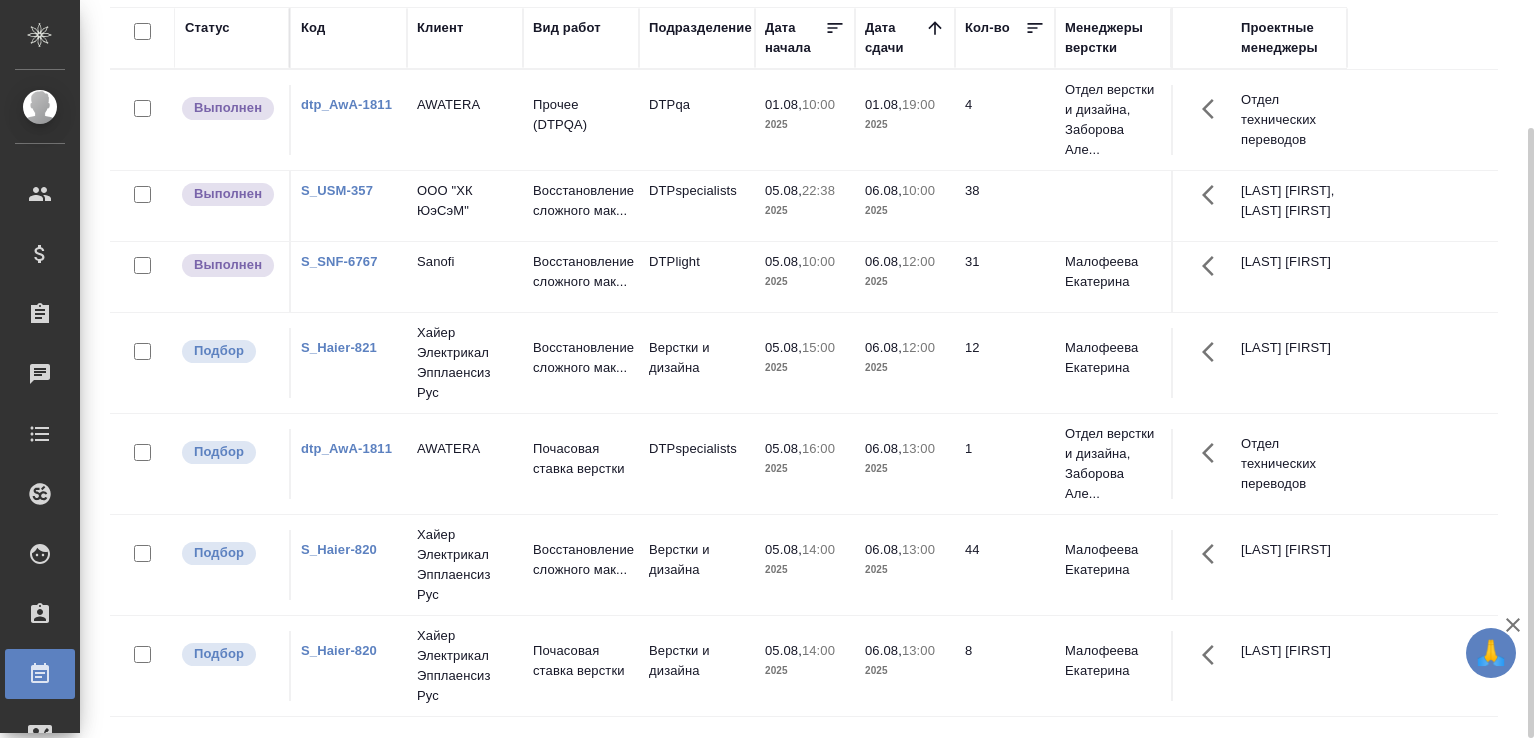 click on "Статус Код Клиент Вид работ Подразделение Дата начала Дата сдачи Кол-во Менеджеры верстки   Проектные менеджеры Выполнен dtp_AwA-1811 AWATERA Прочее (DTPQA) DTPqa 01.08,  10:00 2025 01.08,  19:00 2025 4 Отдел верстки и дизайна, Заборова Але... Отдел технических переводов Выполнен S_USM-357 ООО "ХК ЮэСэМ" Восстановление сложного мак... DTPspecialists 05.08,  22:38 2025 06.08,  10:00 2025 38 Авдеенко Кирилл, Chernova Anna Выполнен S_SNF-6767 Sanofi Восстановление сложного мак... DTPlight 05.08,  10:00 2025 06.08,  12:00 2025 31 Малофеева Екатерина Горшкова Валентина Подбор S_Haier-821 Хайер Электрикал Эпплаенсиз Рус Восстановление сложного мак... 05.08,  15:00 2025 12" at bounding box center [812, 367] 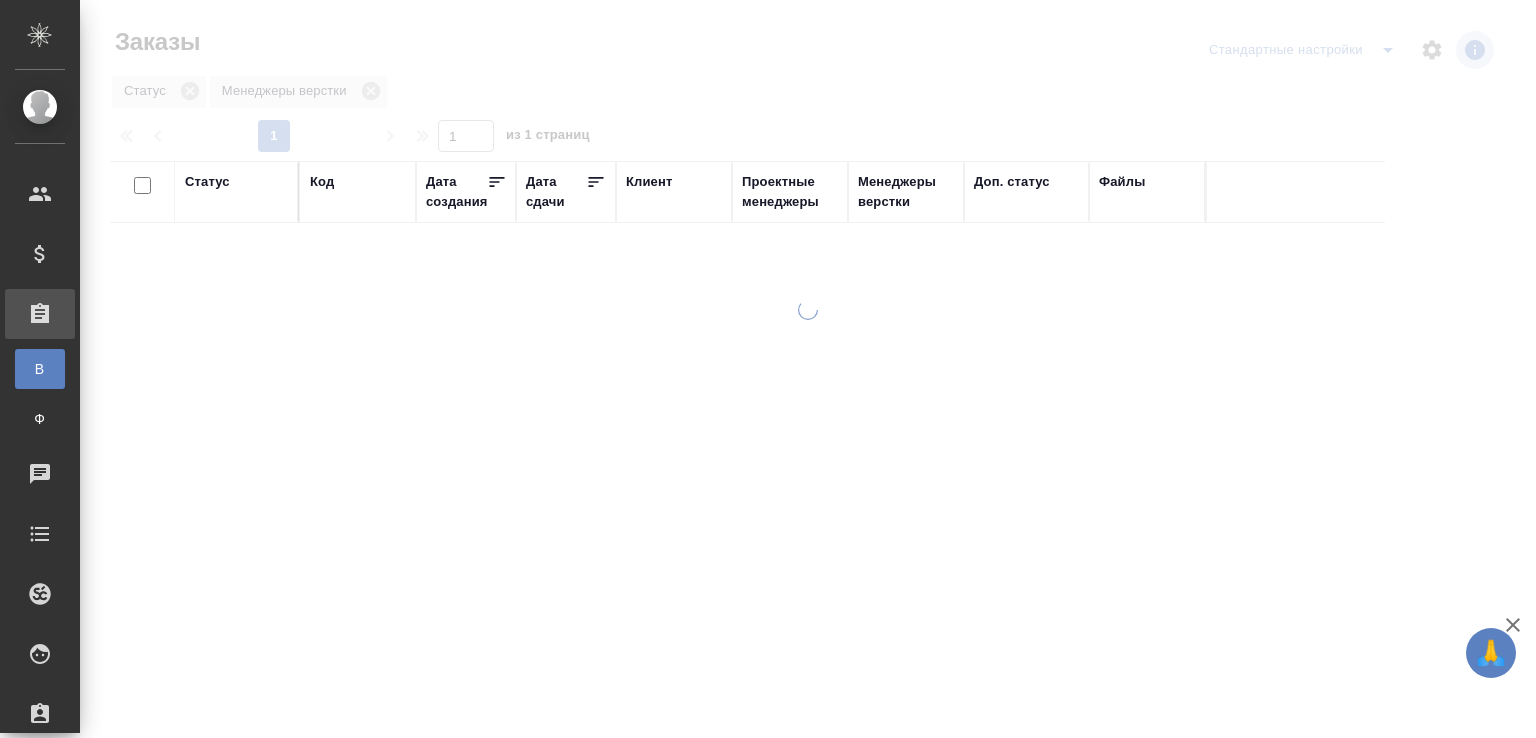 scroll, scrollTop: 0, scrollLeft: 0, axis: both 